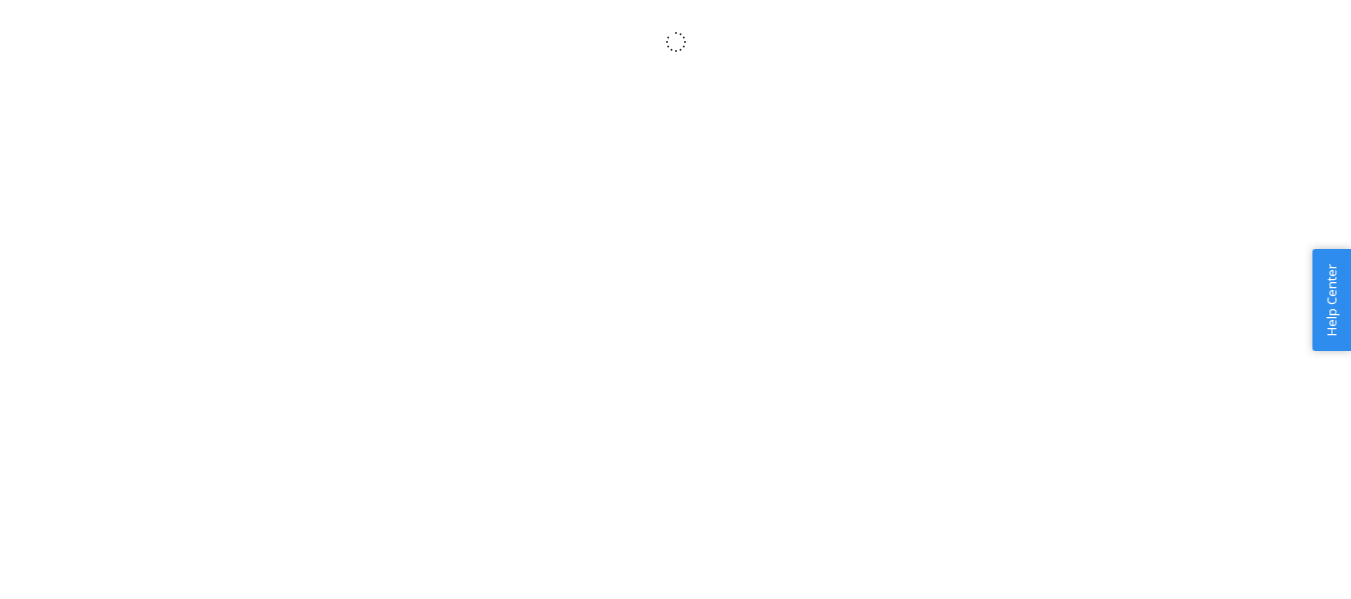 scroll, scrollTop: 0, scrollLeft: 0, axis: both 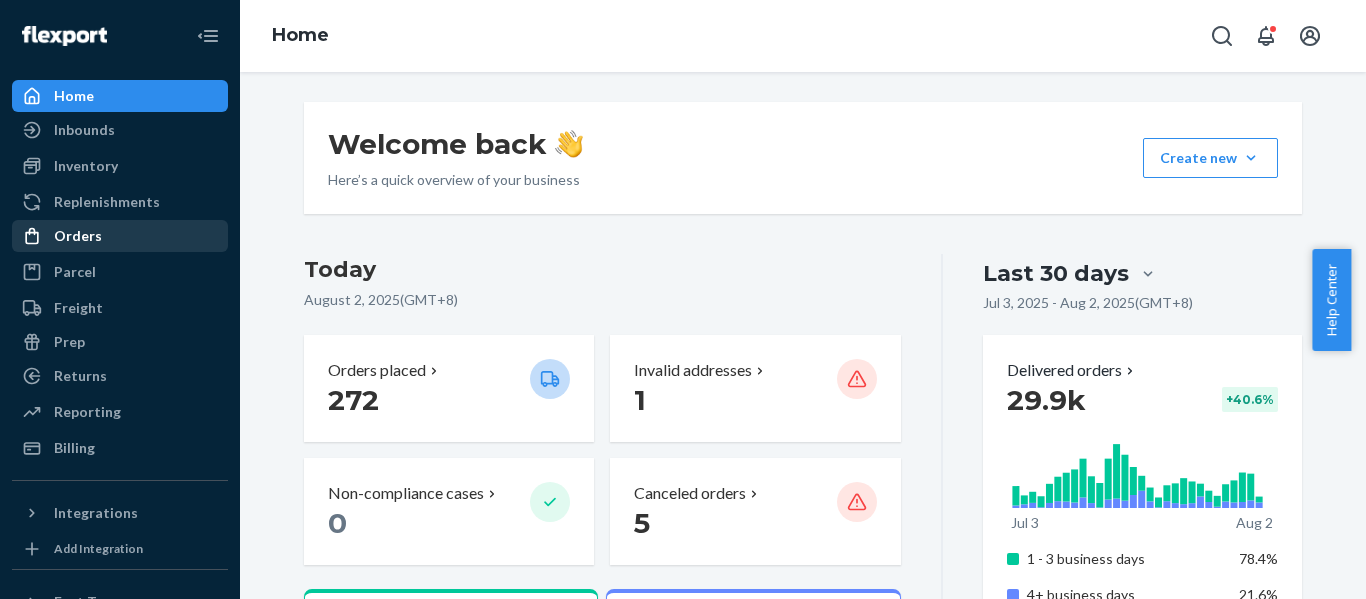 click on "Orders" at bounding box center [120, 236] 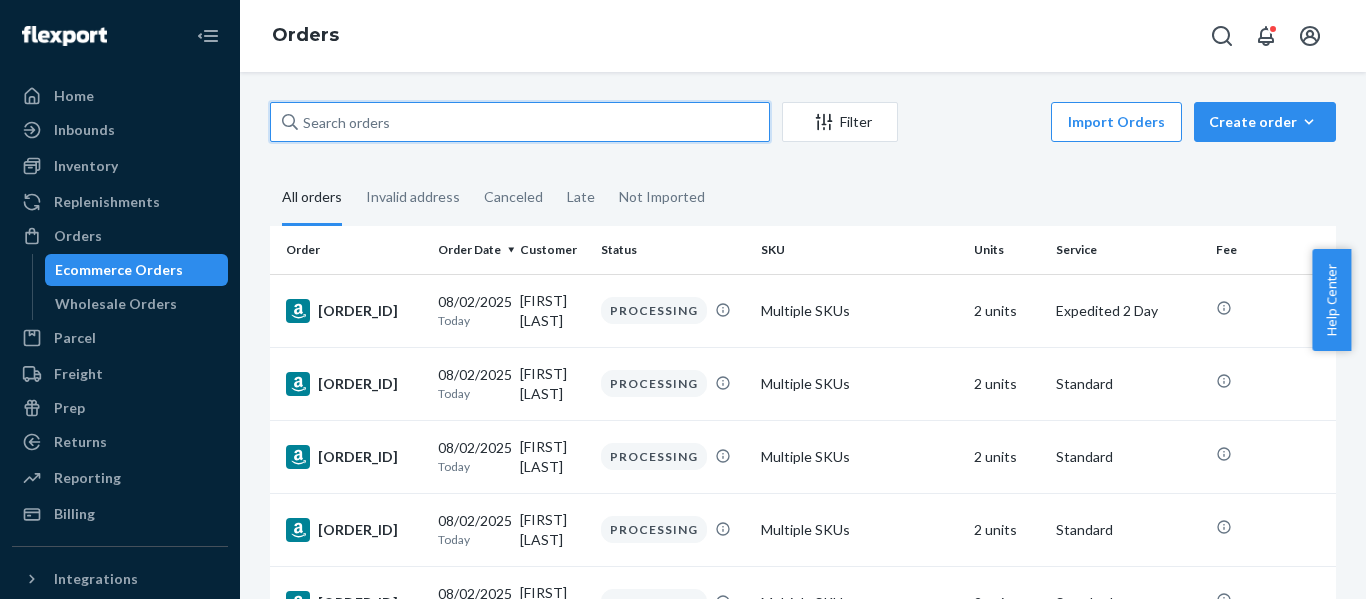 click at bounding box center [520, 122] 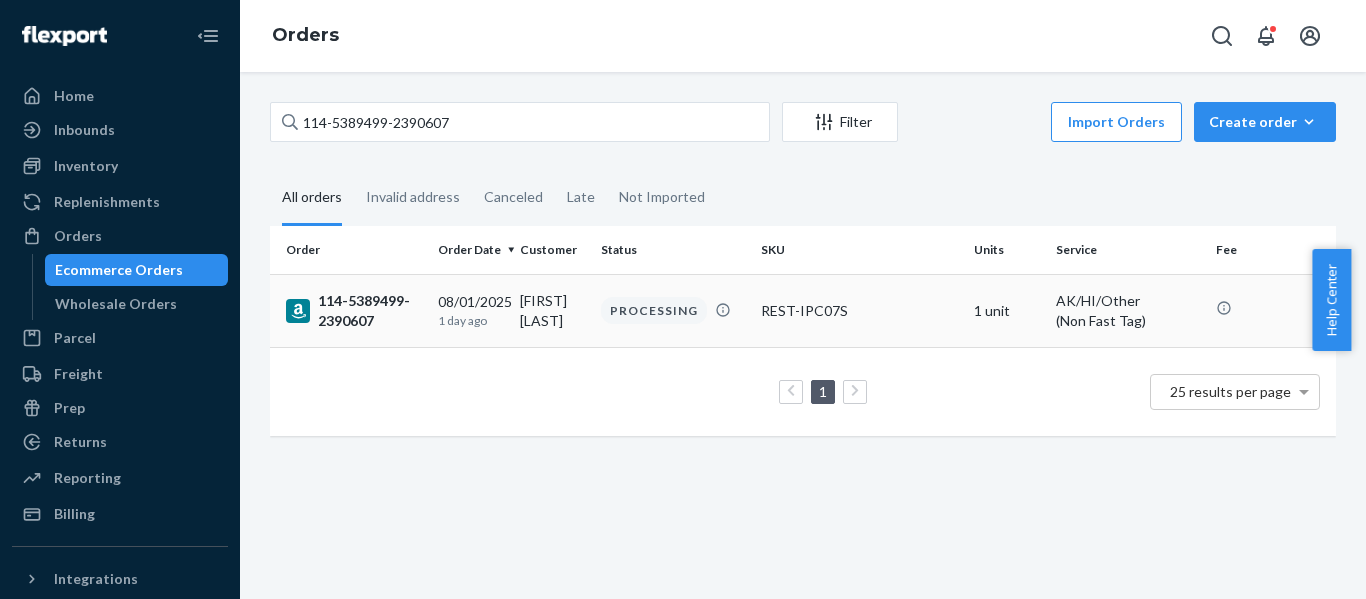 click on "114-5389499-2390607" at bounding box center [354, 311] 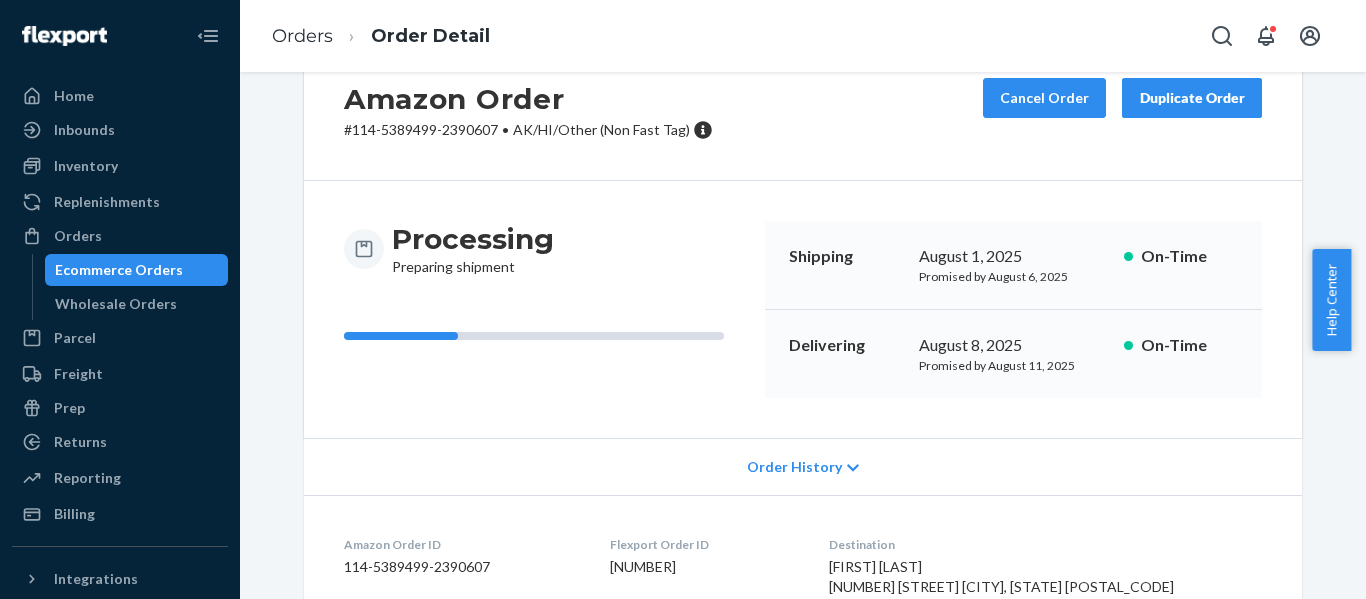 scroll, scrollTop: 0, scrollLeft: 0, axis: both 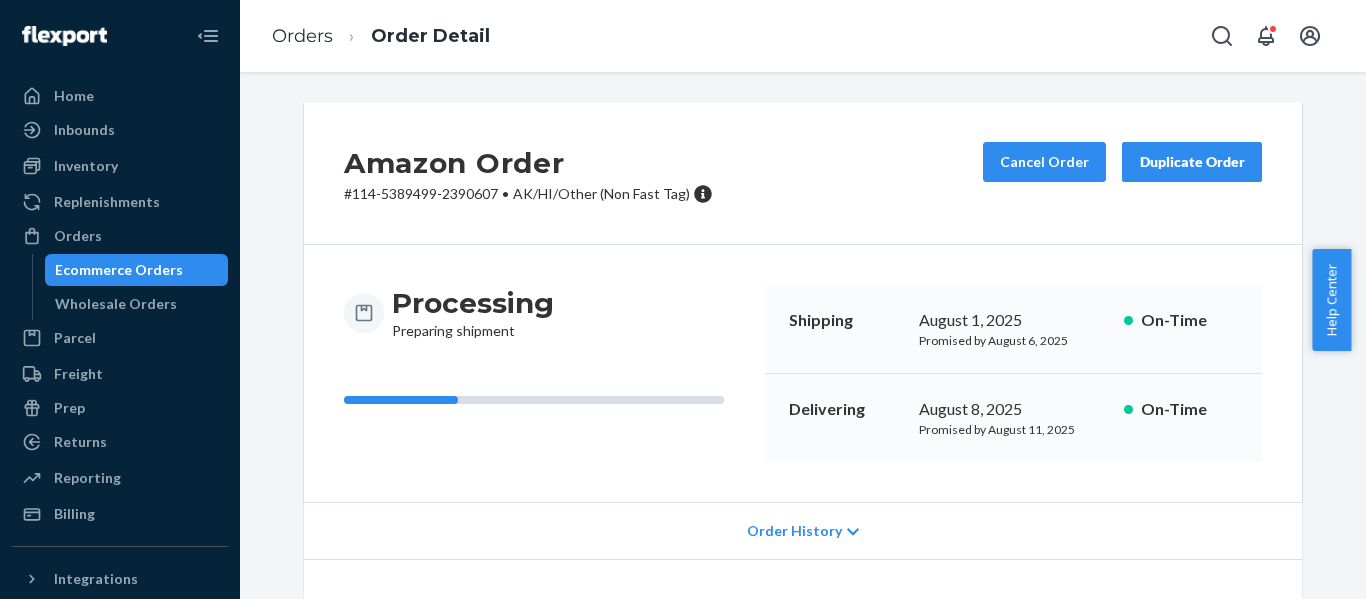 click on "Amazon Order # 114-5389499-2390607 • AK/HI/Other (Non Fast Tag) Cancel Order Duplicate Order" at bounding box center (803, 173) 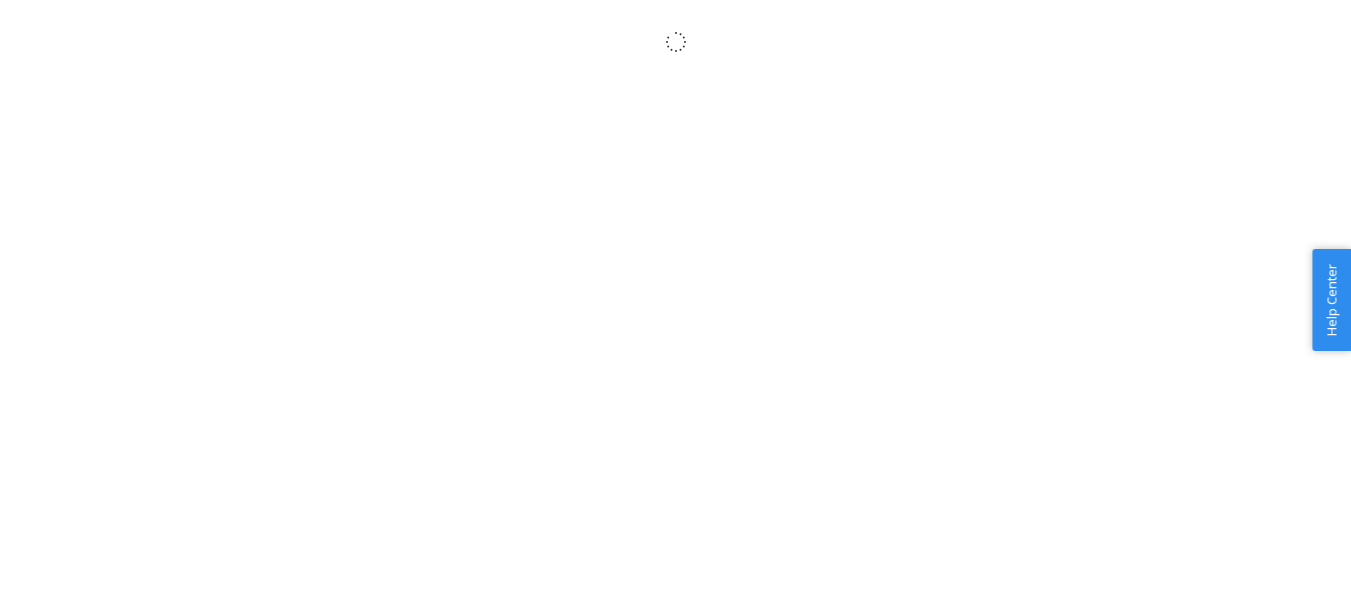 scroll, scrollTop: 0, scrollLeft: 0, axis: both 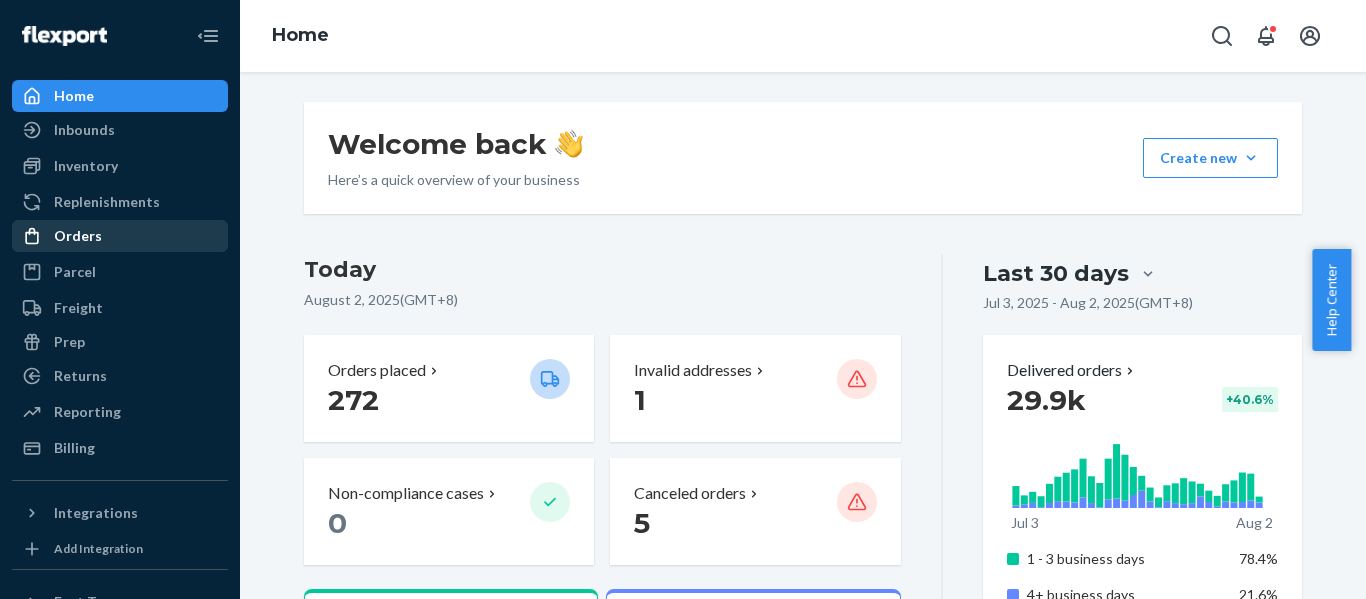 click on "Orders" at bounding box center [78, 236] 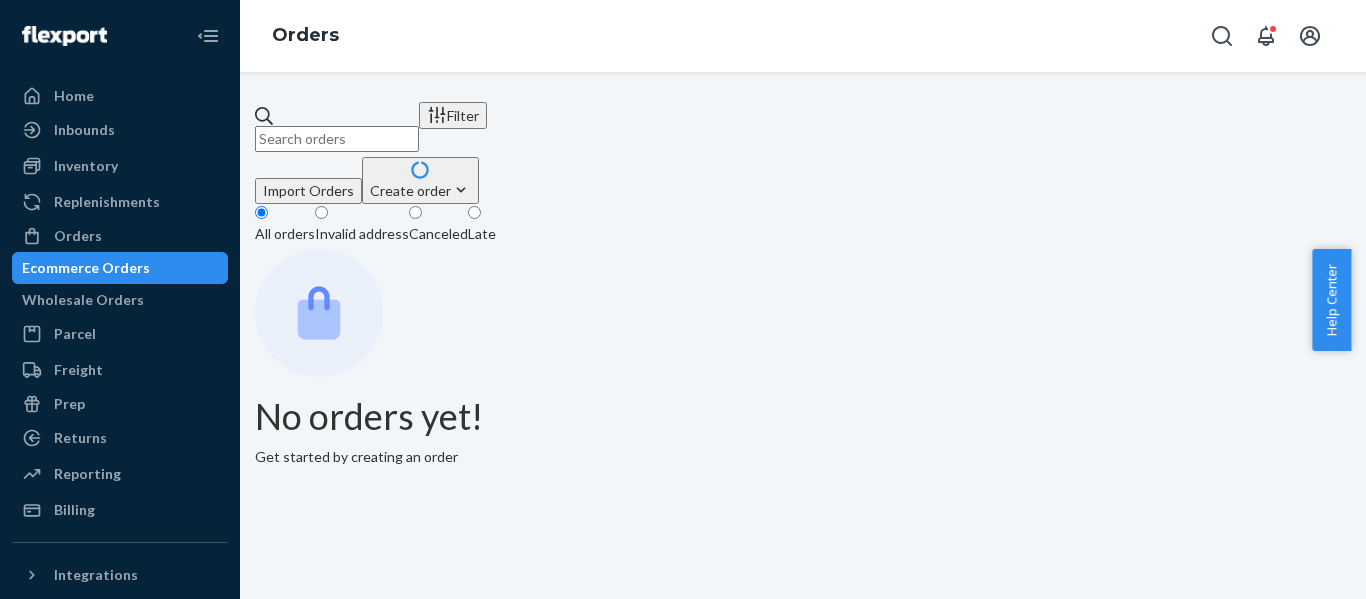 click at bounding box center (337, 139) 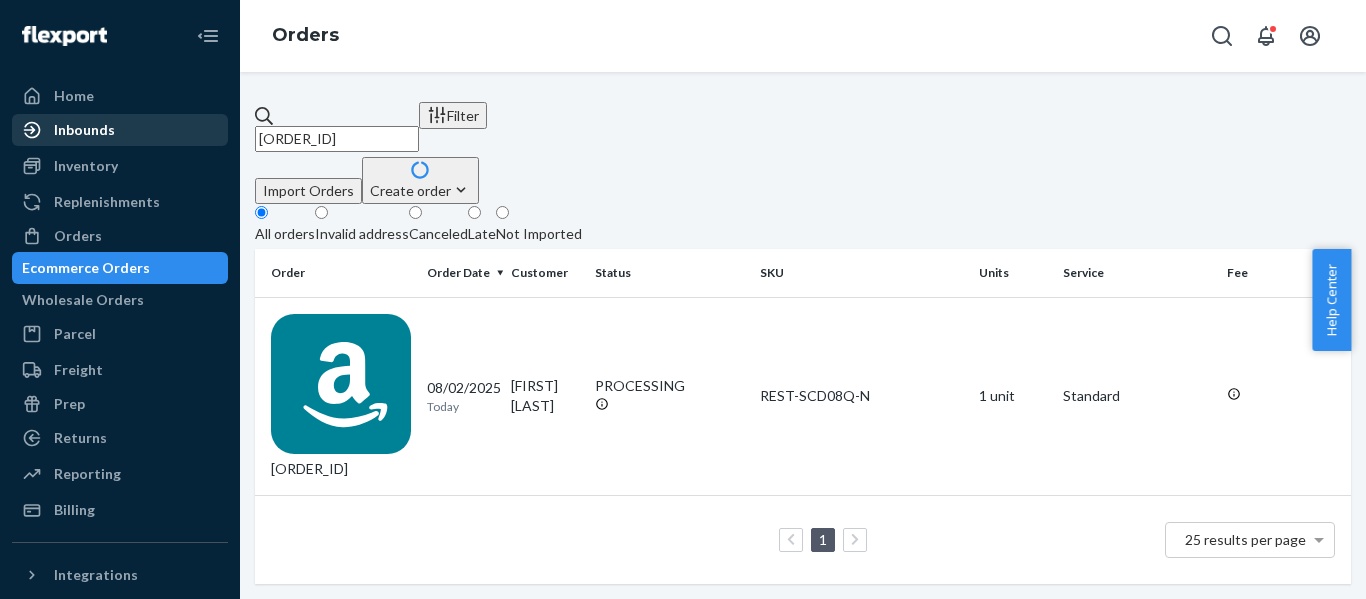drag, startPoint x: 460, startPoint y: 113, endPoint x: 92, endPoint y: 123, distance: 368.13583 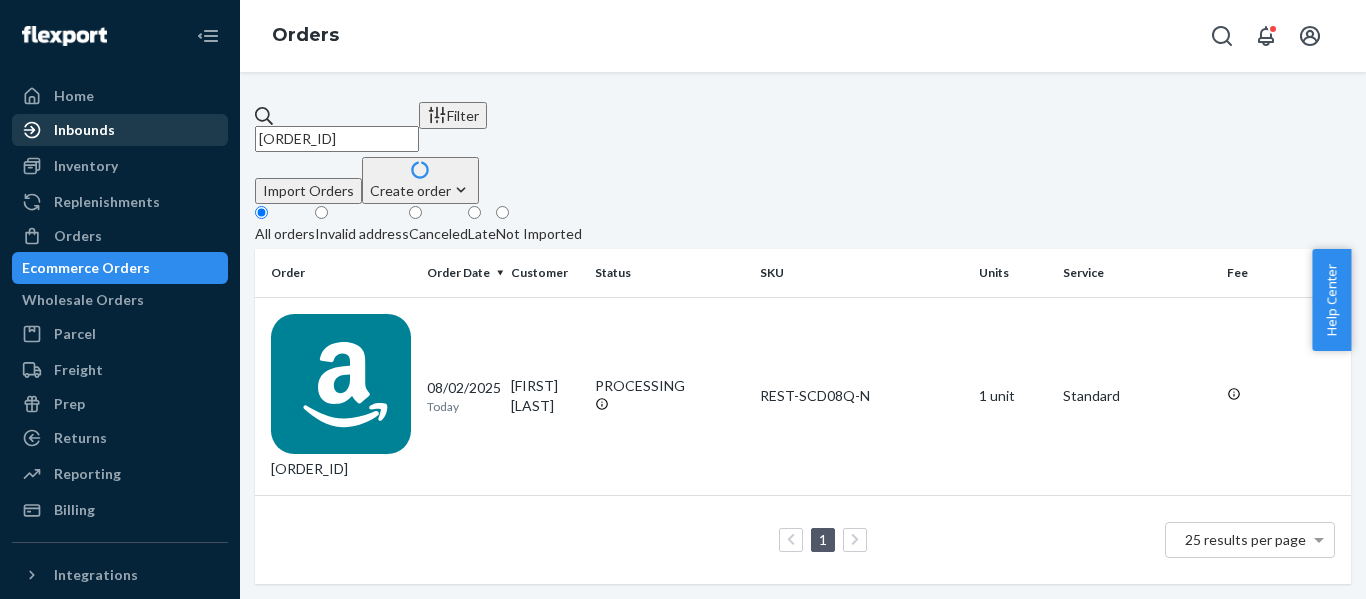 paste on "[ORDER_ID]" 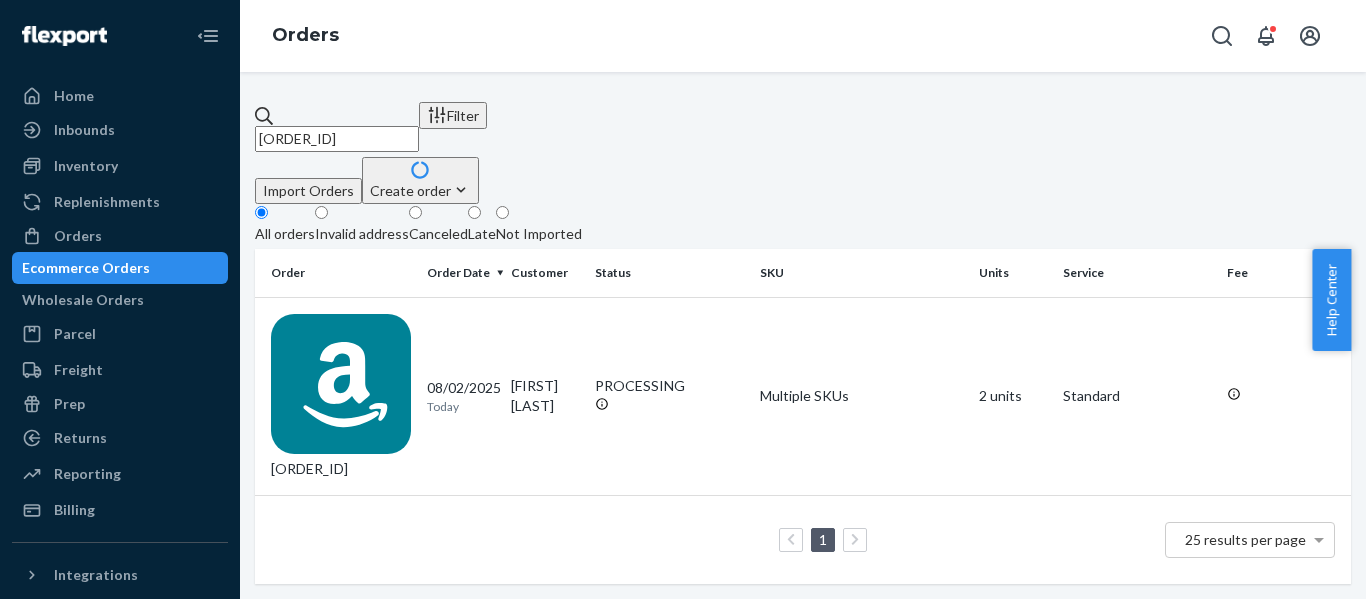 drag, startPoint x: 57, startPoint y: 156, endPoint x: 4, endPoint y: 169, distance: 54.571056 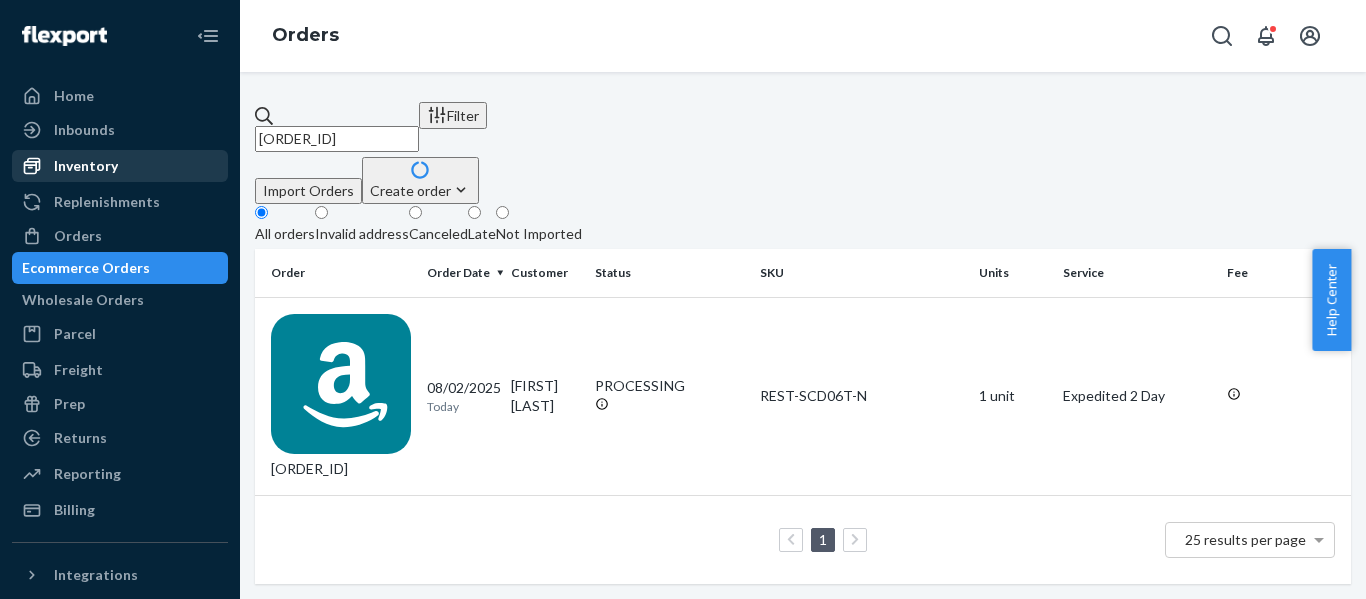drag, startPoint x: 132, startPoint y: 147, endPoint x: 93, endPoint y: 157, distance: 40.261642 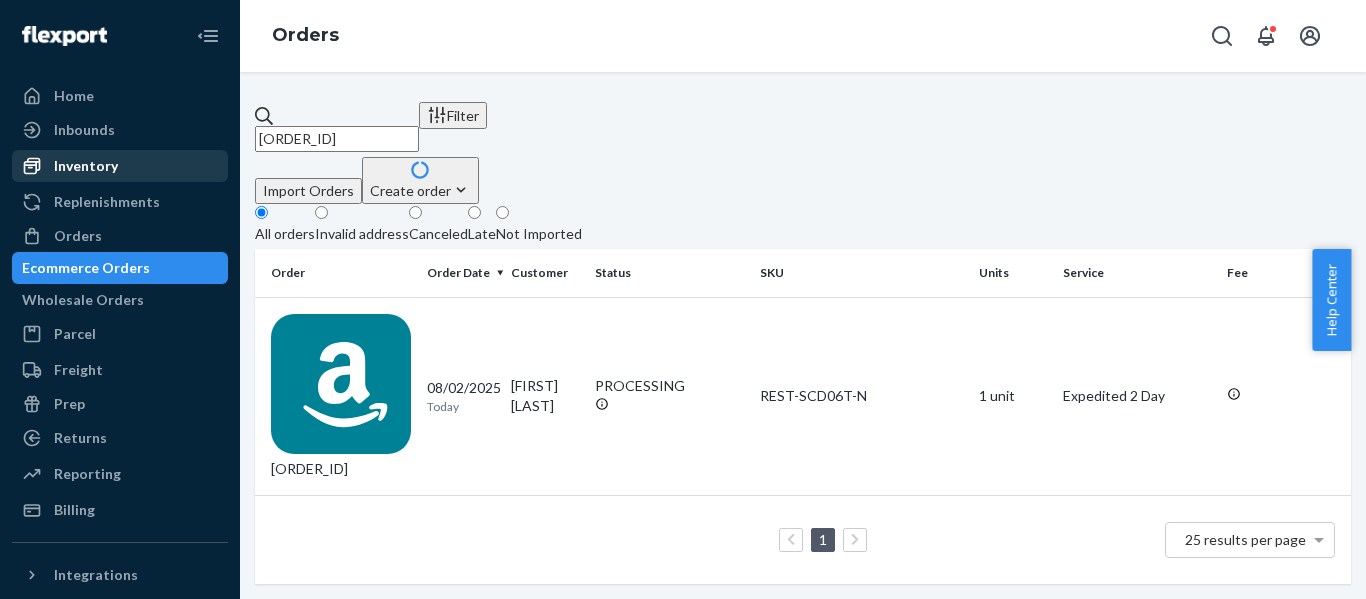 click on "Home Inbounds Shipping Plans Problems Inventory Products Replenishments Orders Ecommerce Orders Wholesale Orders Parcel Parcel orders Integrations Freight Prep Returns All Returns Settings Packages Reporting Reports Analytics Billing Integrations Add Integration Fast Tags Add Fast Tag Settings Talk to Support Help Center Give Feedback Orders [ORDER_ID] Filter Import Orders Create order Ecommerce order Removal order All orders Invalid address Canceled Late Not Imported Order Order Date Customer Status SKU Units Service Fee [ORDER_ID] 08/02/2025 Today [FIRST] [LAST] PROCESSING REST-SCD06T-N 1 unit Expedited 2 Day 1 25 results per page" at bounding box center [683, 299] 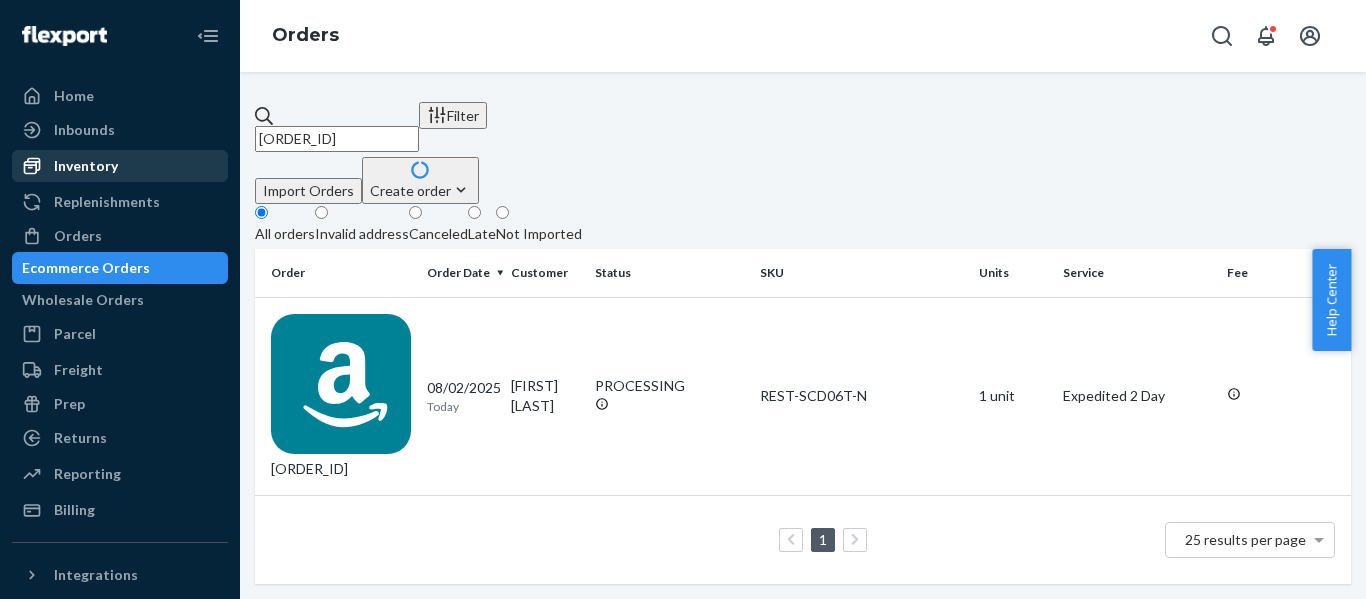 paste on "[ORDER_ID]" 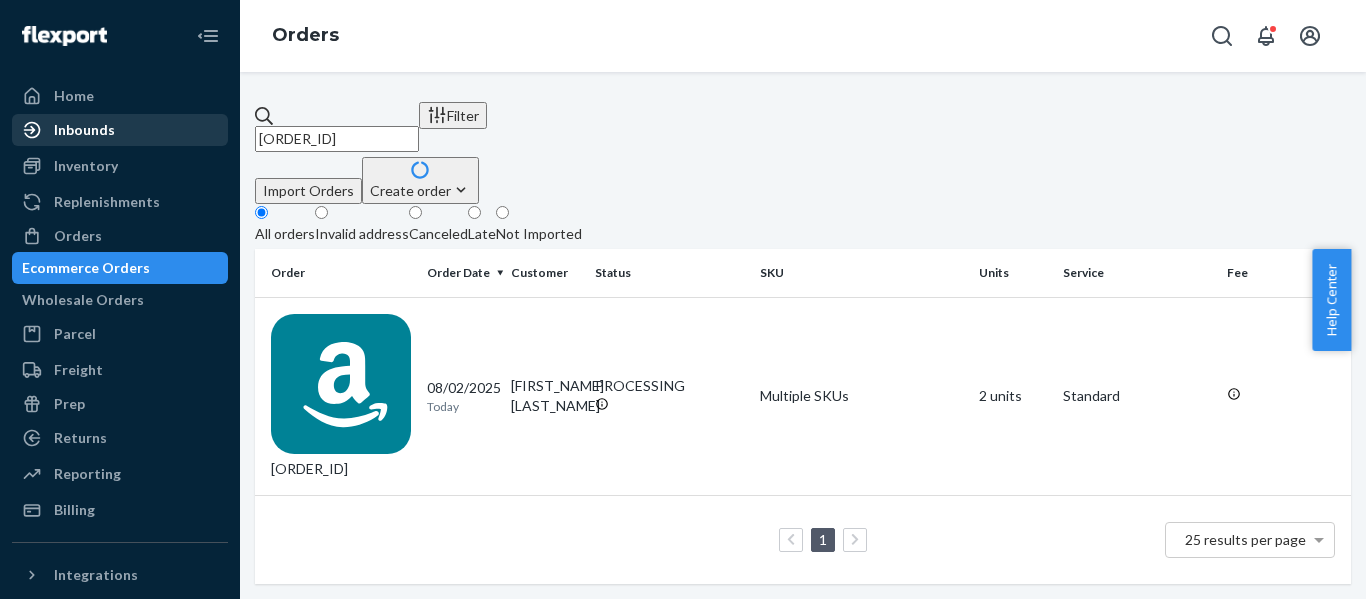 drag, startPoint x: 222, startPoint y: 136, endPoint x: 14, endPoint y: 140, distance: 208.03845 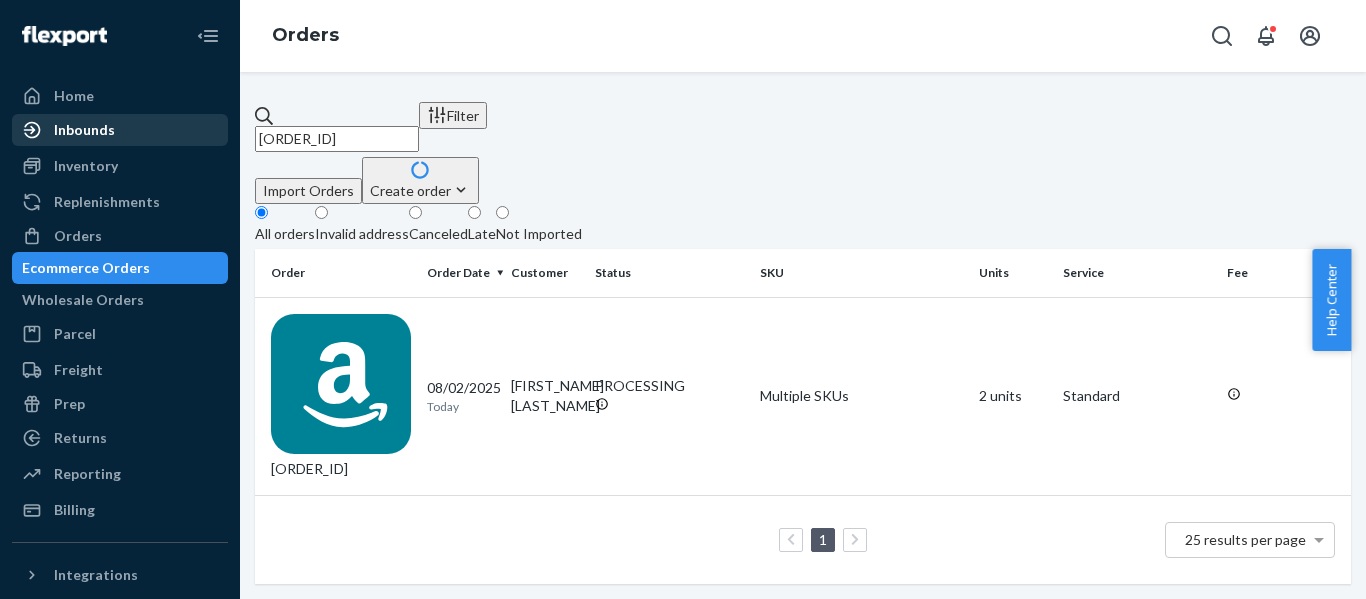 paste on "[ORDER_ID]" 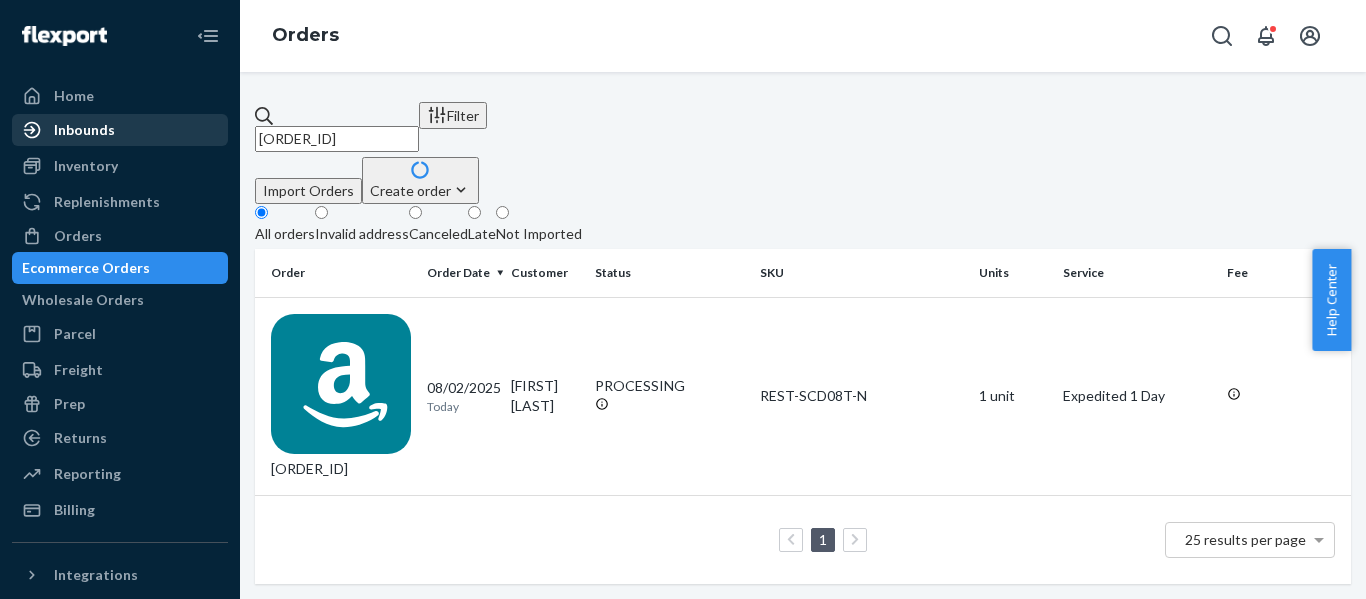 drag, startPoint x: 492, startPoint y: 119, endPoint x: 136, endPoint y: 132, distance: 356.23727 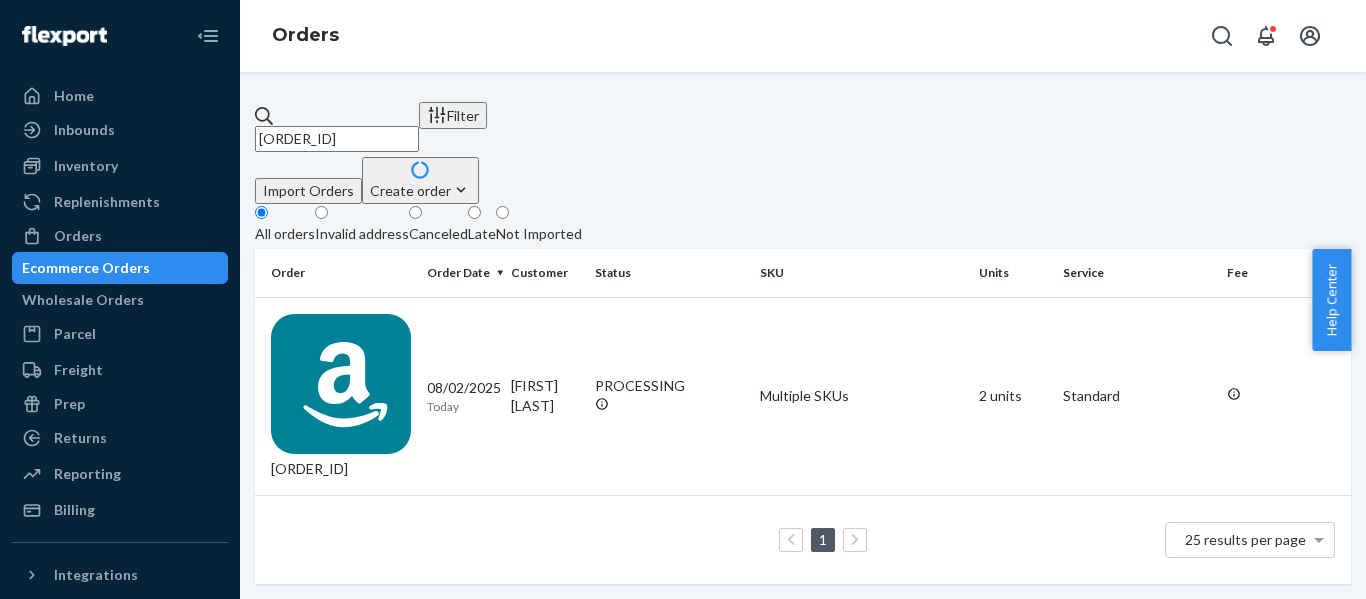 drag, startPoint x: 169, startPoint y: 123, endPoint x: 46, endPoint y: 149, distance: 125.71794 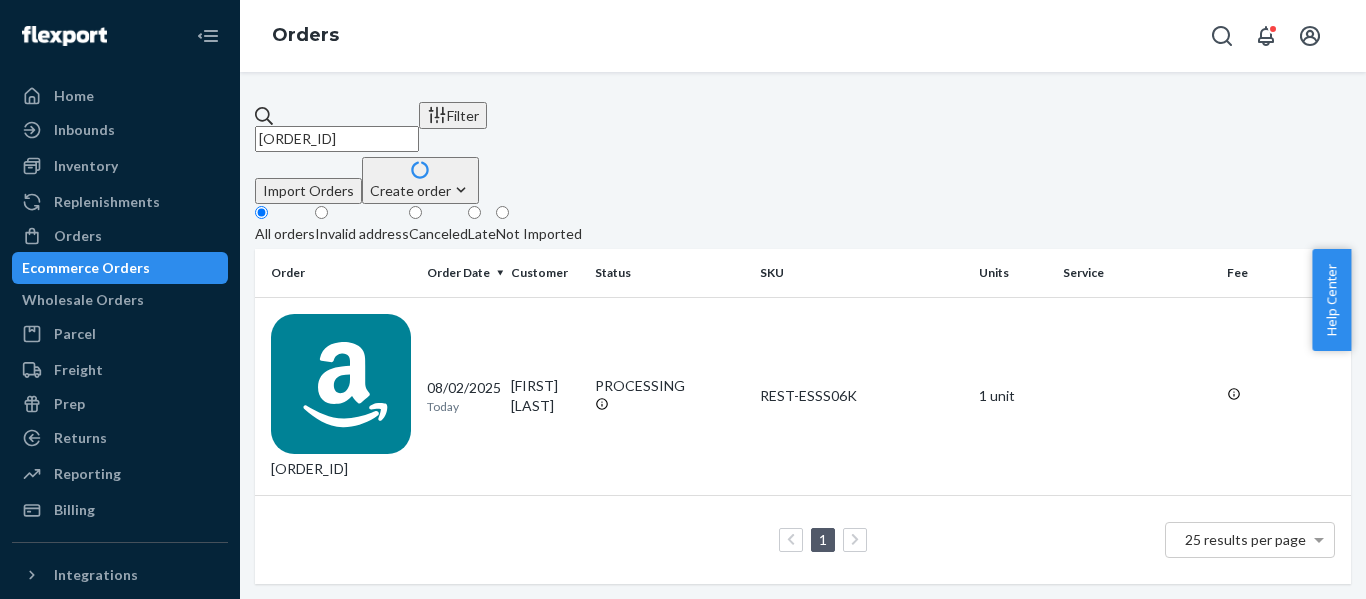 drag, startPoint x: 371, startPoint y: 110, endPoint x: -31, endPoint y: 108, distance: 402.00497 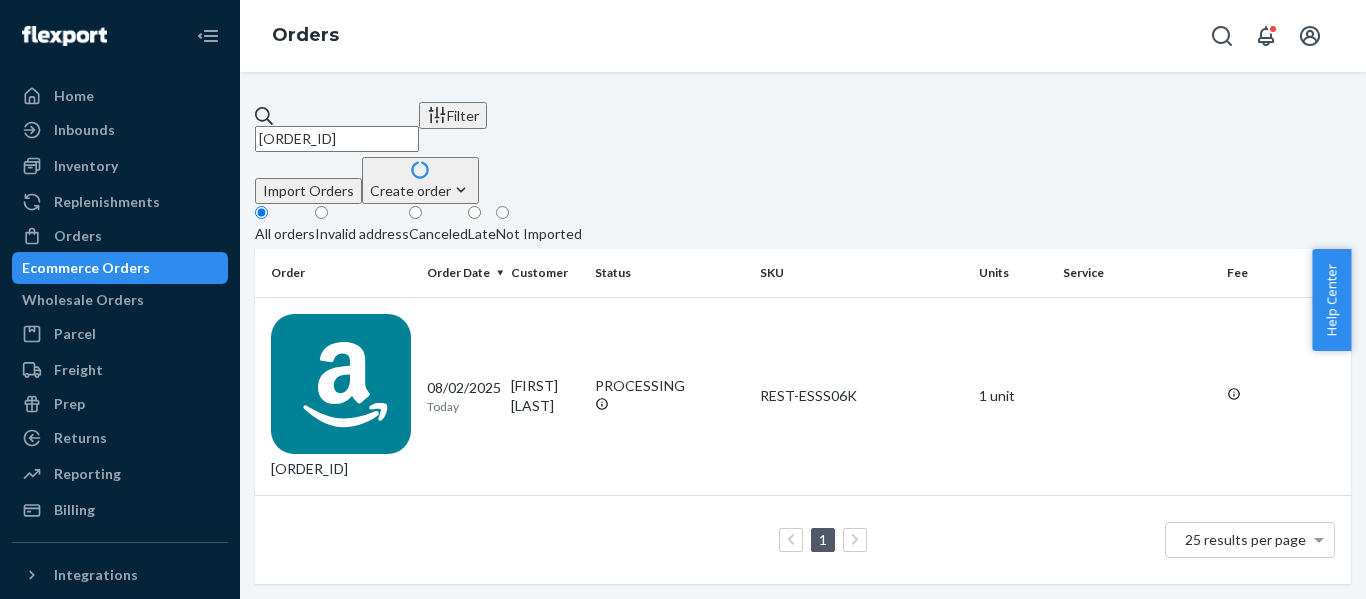 paste on "[ORDER_ID]" 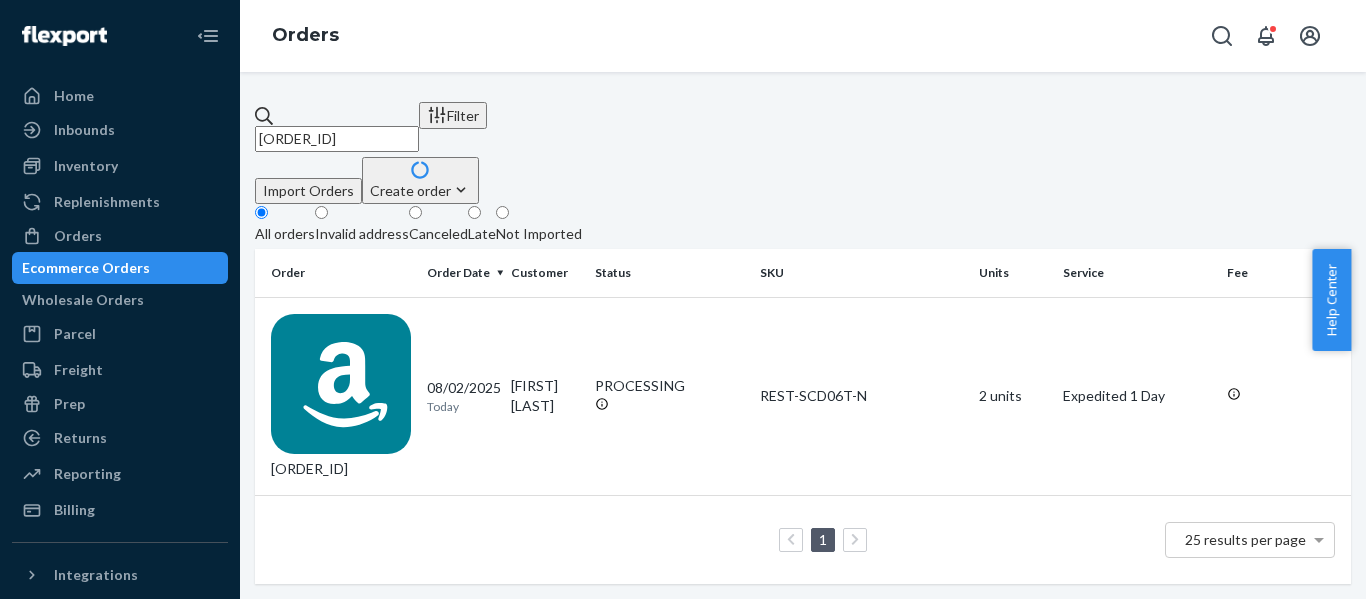 drag, startPoint x: -66, startPoint y: 92, endPoint x: -175, endPoint y: 97, distance: 109.11462 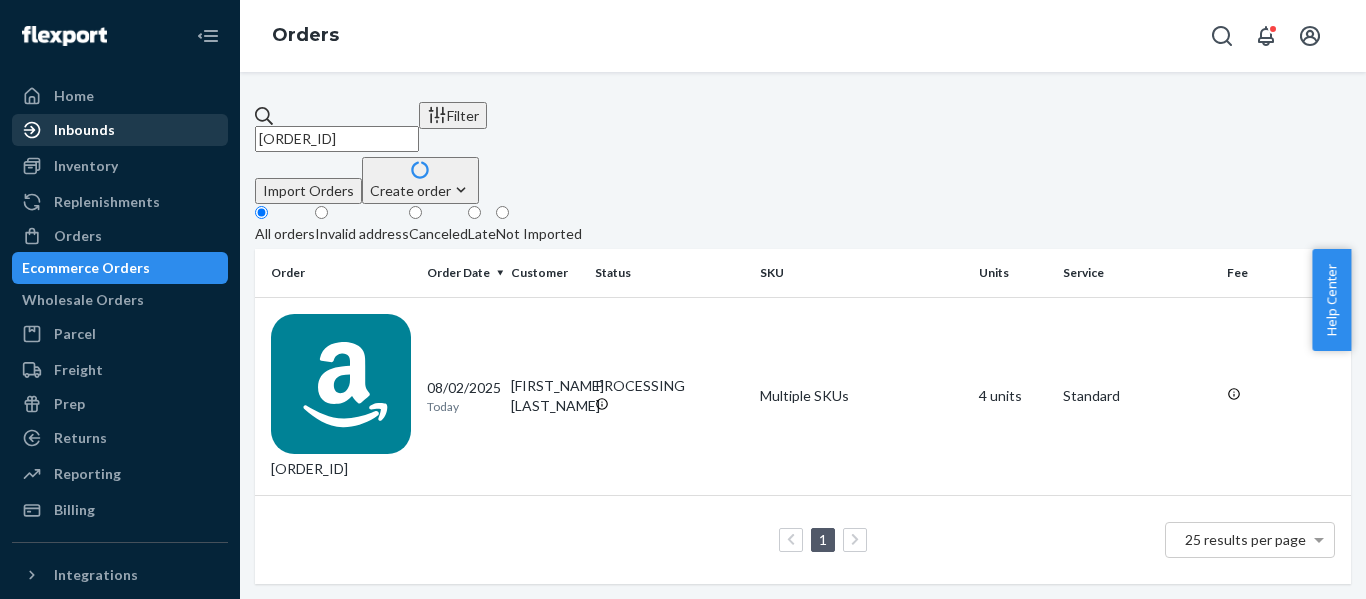 drag, startPoint x: 418, startPoint y: 110, endPoint x: 44, endPoint y: 126, distance: 374.3421 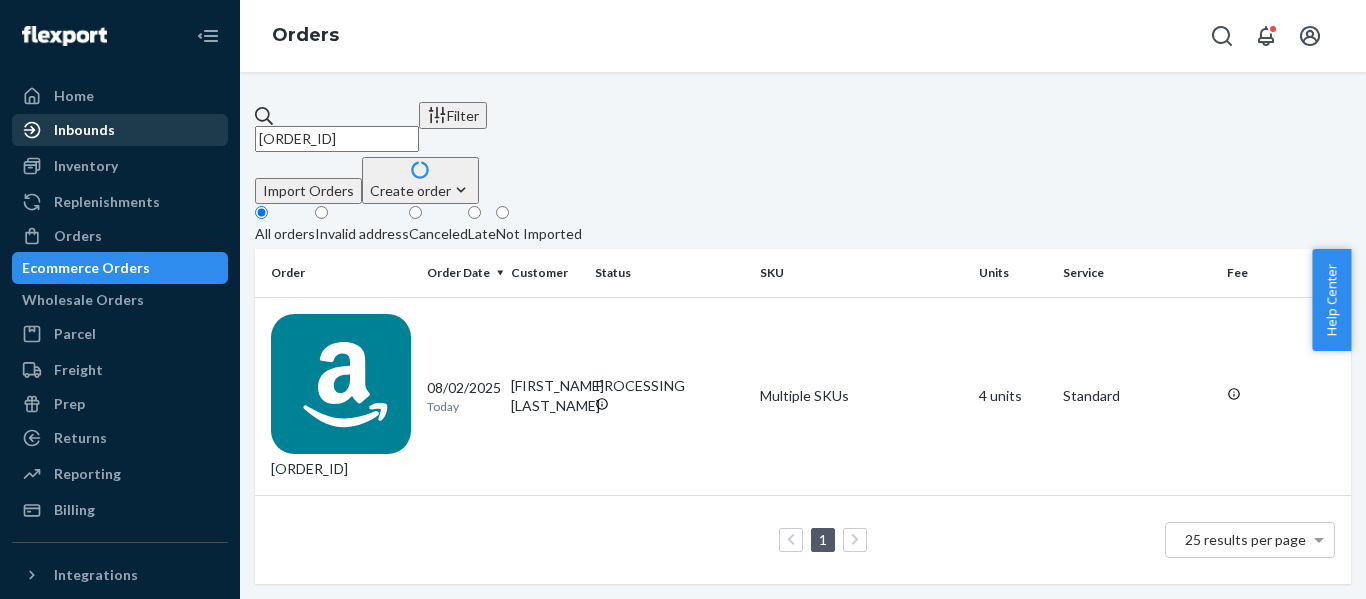 paste on "[ORDER_ID]" 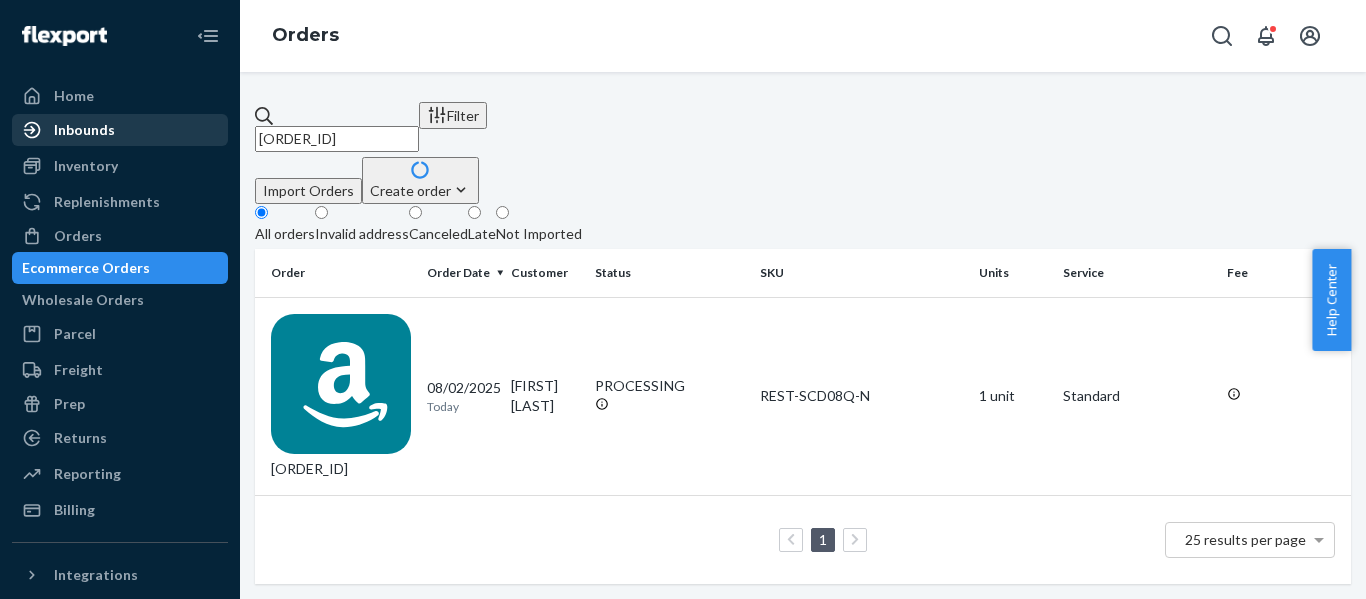 drag, startPoint x: 506, startPoint y: 115, endPoint x: 57, endPoint y: 141, distance: 449.75217 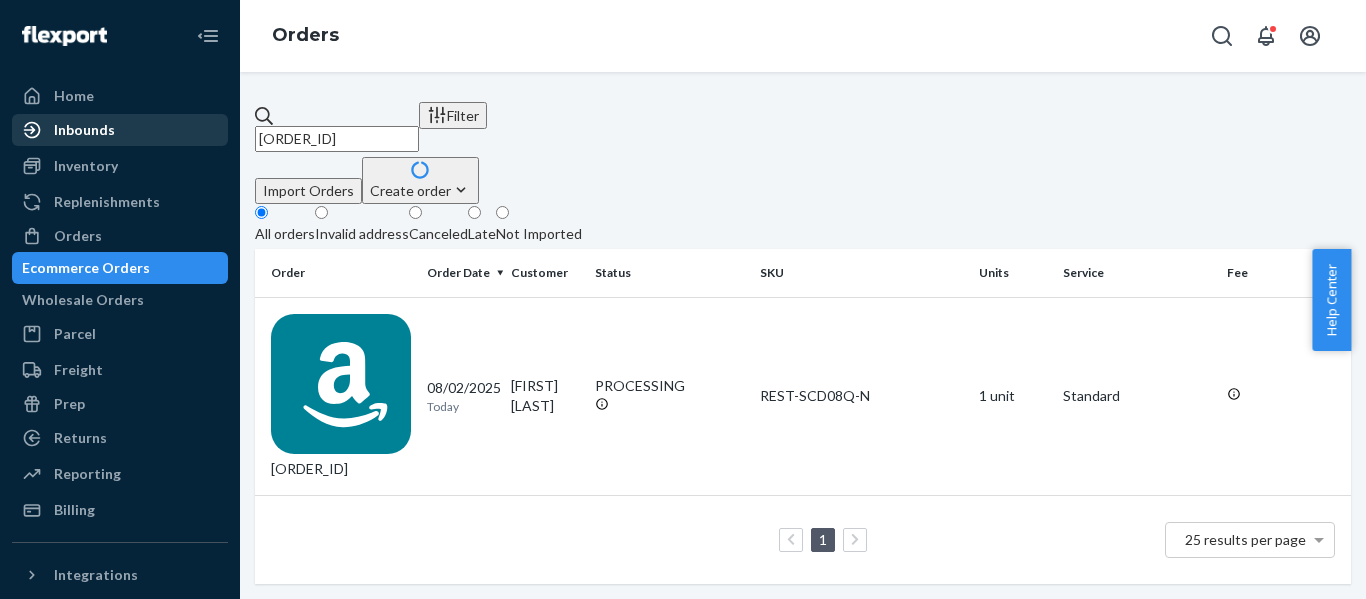 click on "Home Inbounds Shipping Plans Problems Inventory Products Replenishments Orders Ecommerce Orders Wholesale Orders Parcel Parcel orders Integrations Freight Prep Returns All Returns Settings Packages Reporting Reports Analytics Billing Integrations Add Integration Fast Tags Add Fast Tag Settings Talk to Support Help Center Give Feedback Orders [ORDER_ID] Filter Import Orders Create order Ecommerce order Removal order All orders Invalid address Canceled Late Not Imported Order Order Date Customer Status SKU Units Service Fee [ORDER_ID] 08/02/2025 Today [FIRST] [LAST] PROCESSING REST-SCD08Q-N 1 unit Standard 1 25 results per page" at bounding box center [683, 299] 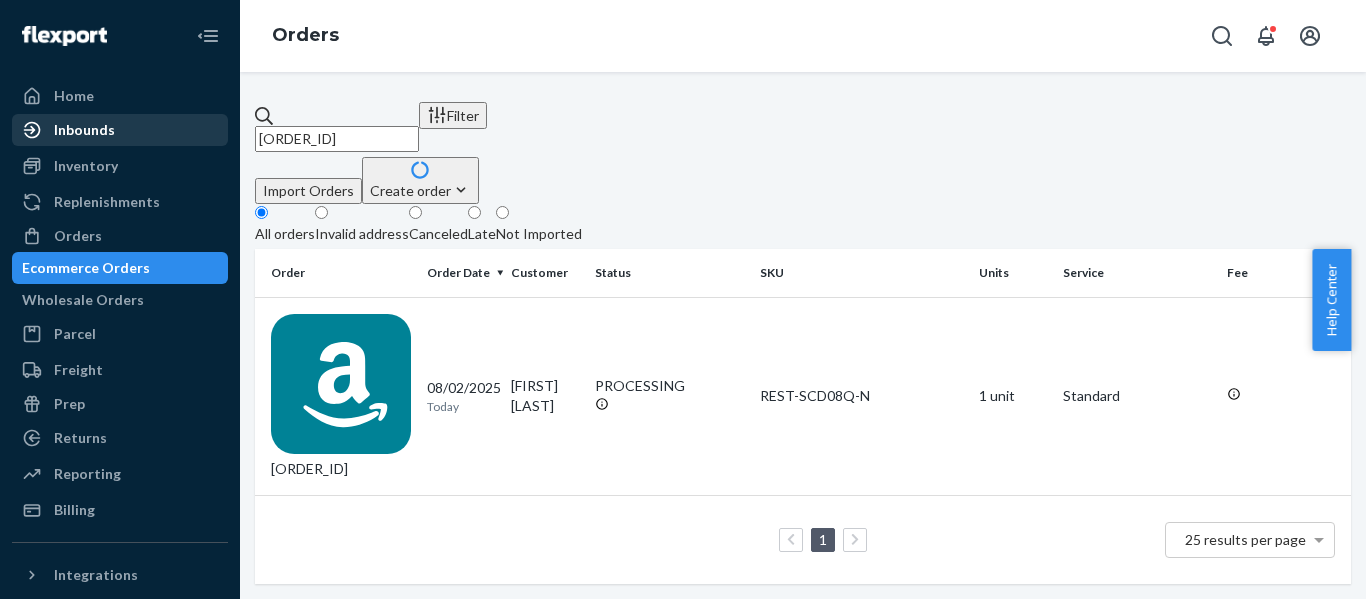 paste on "[ORDER_ID]" 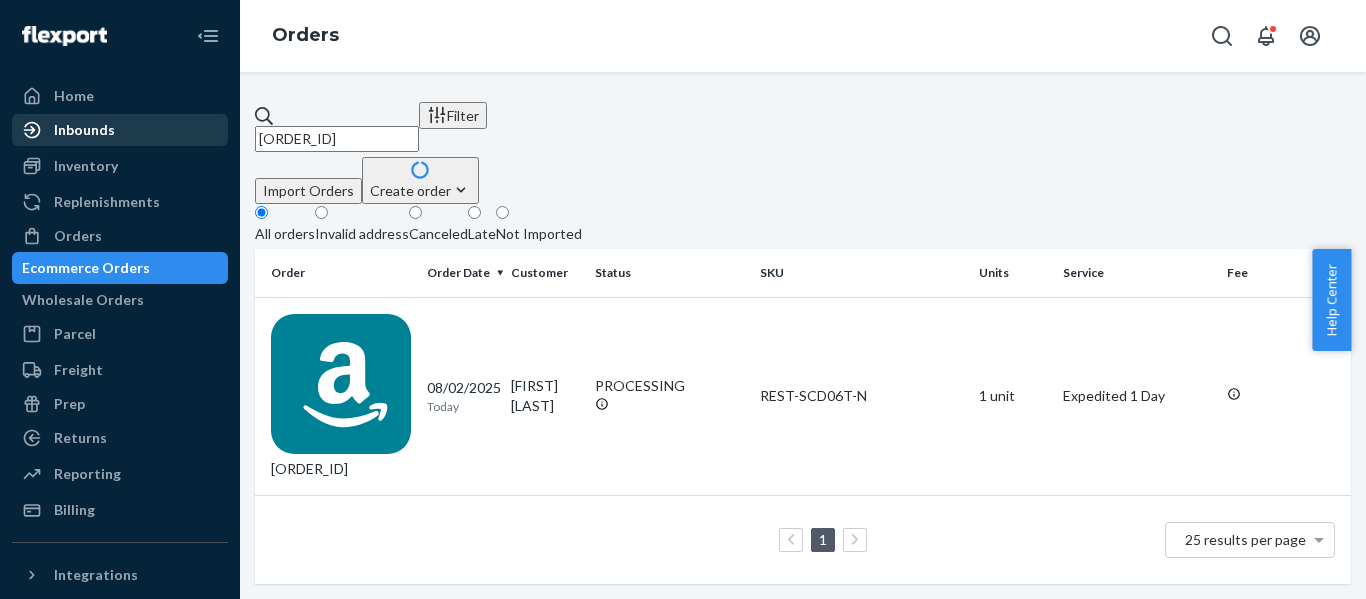 drag, startPoint x: 63, startPoint y: 117, endPoint x: 44, endPoint y: 128, distance: 21.954498 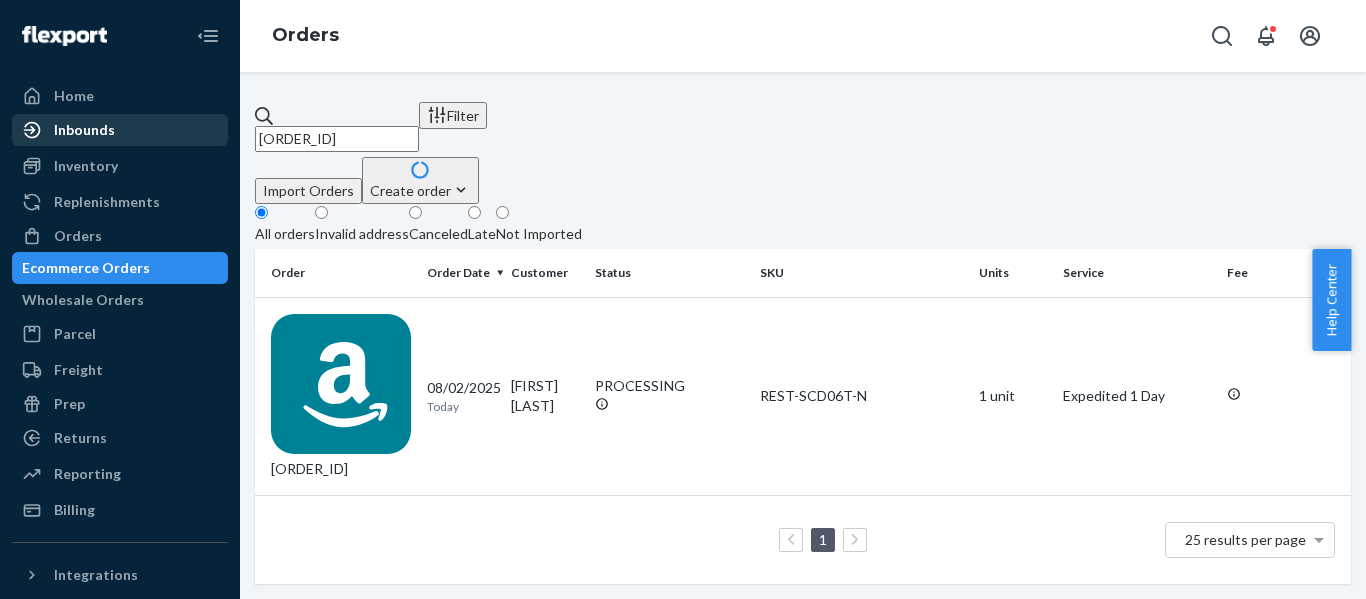 click on "Filter Import Orders Create order Ecommerce order Removal order All orders Invalid address Canceled Late Not Imported Order Order Date Customer Status SKU Units Service Fee [ORDER_ID] 08/02/2025 Today [FIRST_NAME] [LAST_NAME] PROCESSING REST-SCD06T-N 1 unit Expedited 1 Day 1 25 results per page" at bounding box center [683, 299] 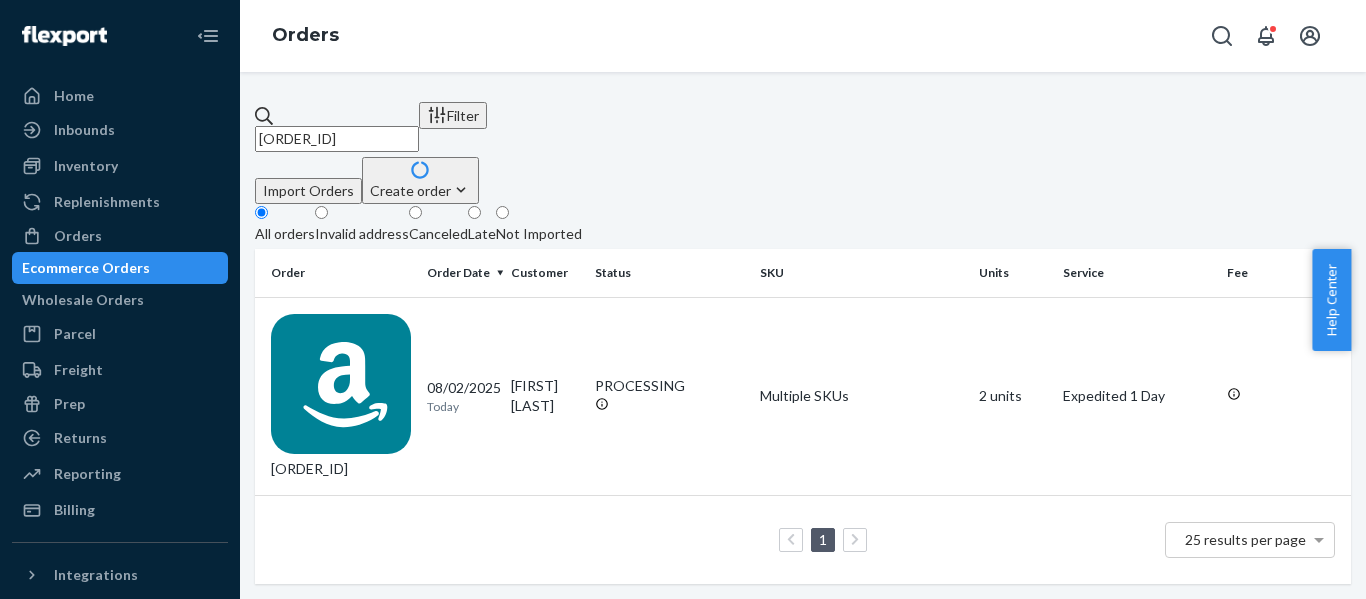 click on "Home Inbounds Shipping Plans Problems Inventory Products Replenishments Orders Ecommerce Orders Wholesale Orders Parcel Parcel orders Integrations Freight Prep Returns All Returns Settings Packages Reporting Reports Analytics Billing Integrations Add Integration Fast Tags Add Fast Tag Settings Talk to Support Help Center Give Feedback Orders [ORDER_ID] Filter Import Orders Create order Ecommerce order Removal order All orders Invalid address Canceled Late Not Imported Order Order Date Customer Status SKU Units Service Fee [ORDER_ID] 08/02/2025 Today [FIRST] [LAST] PROCESSING Multiple SKUs 2 units Expedited 1 Day 1 25 results per page" at bounding box center [683, 299] 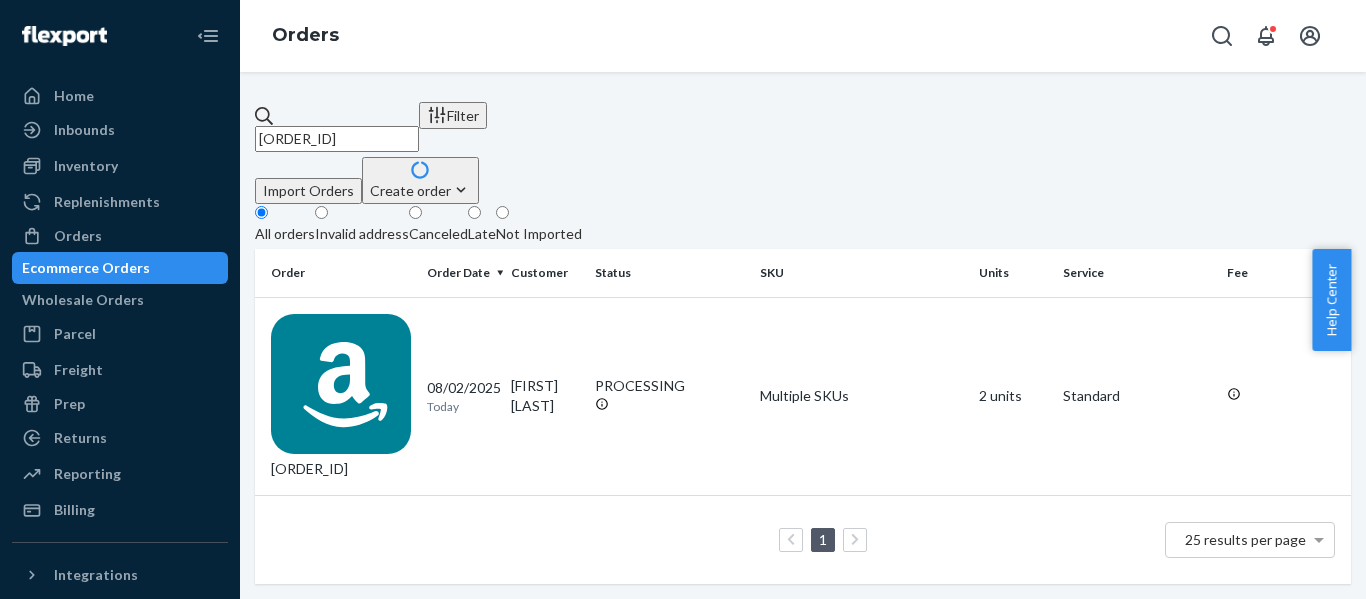 drag, startPoint x: 464, startPoint y: 124, endPoint x: 23, endPoint y: 113, distance: 441.13718 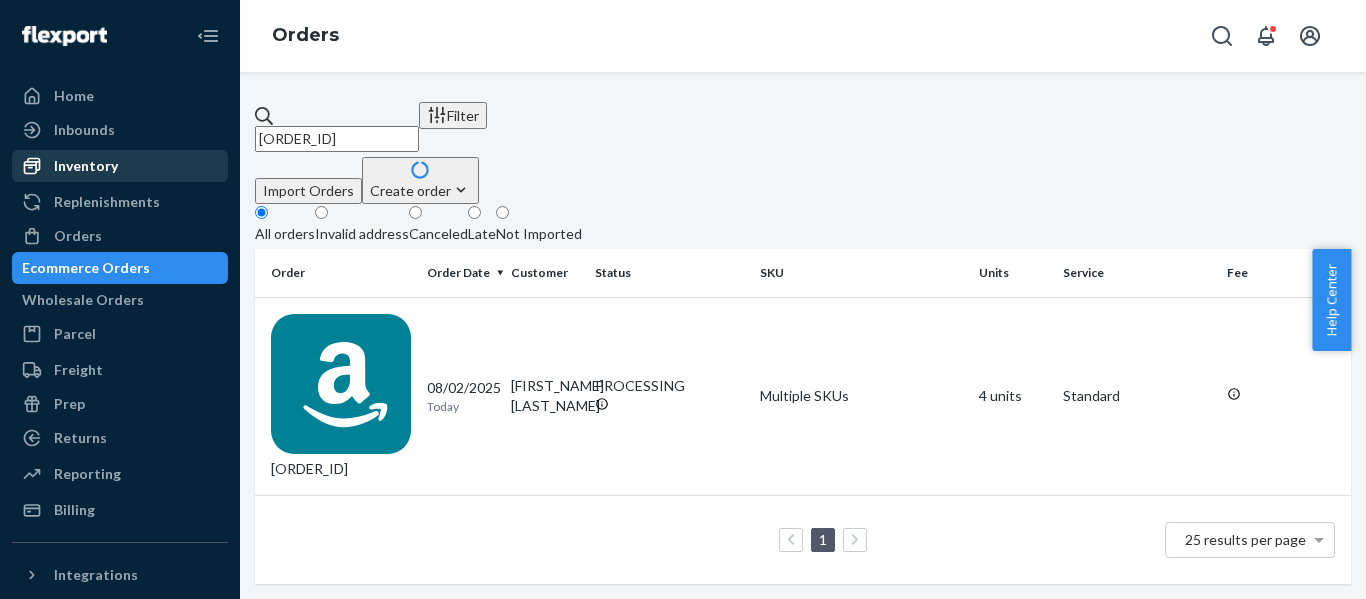 drag, startPoint x: 448, startPoint y: 129, endPoint x: 65, endPoint y: 151, distance: 383.63135 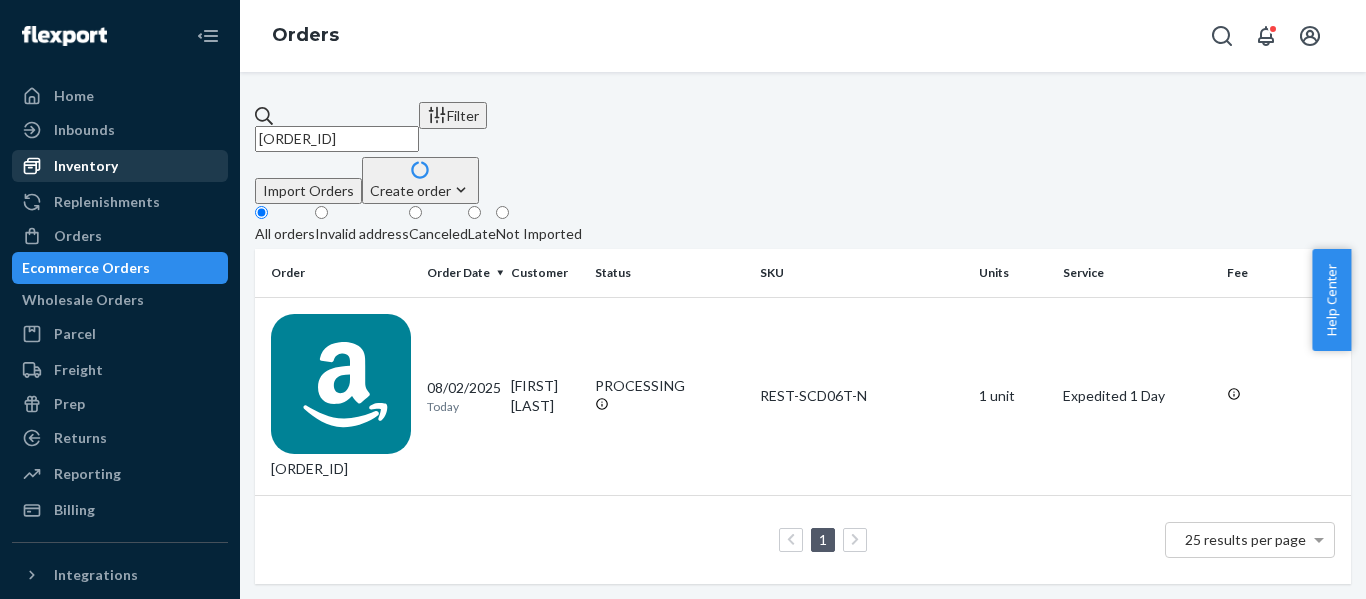 drag, startPoint x: 95, startPoint y: 149, endPoint x: 86, endPoint y: 162, distance: 15.811388 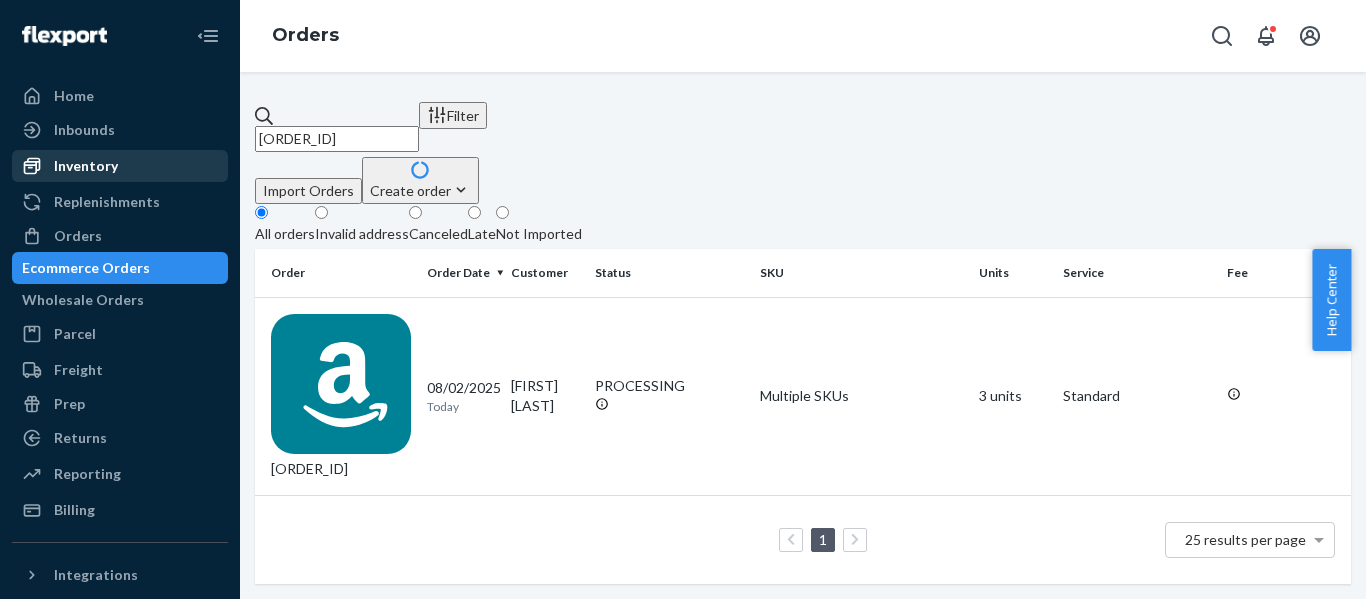 drag, startPoint x: 370, startPoint y: 121, endPoint x: 70, endPoint y: 156, distance: 302.03476 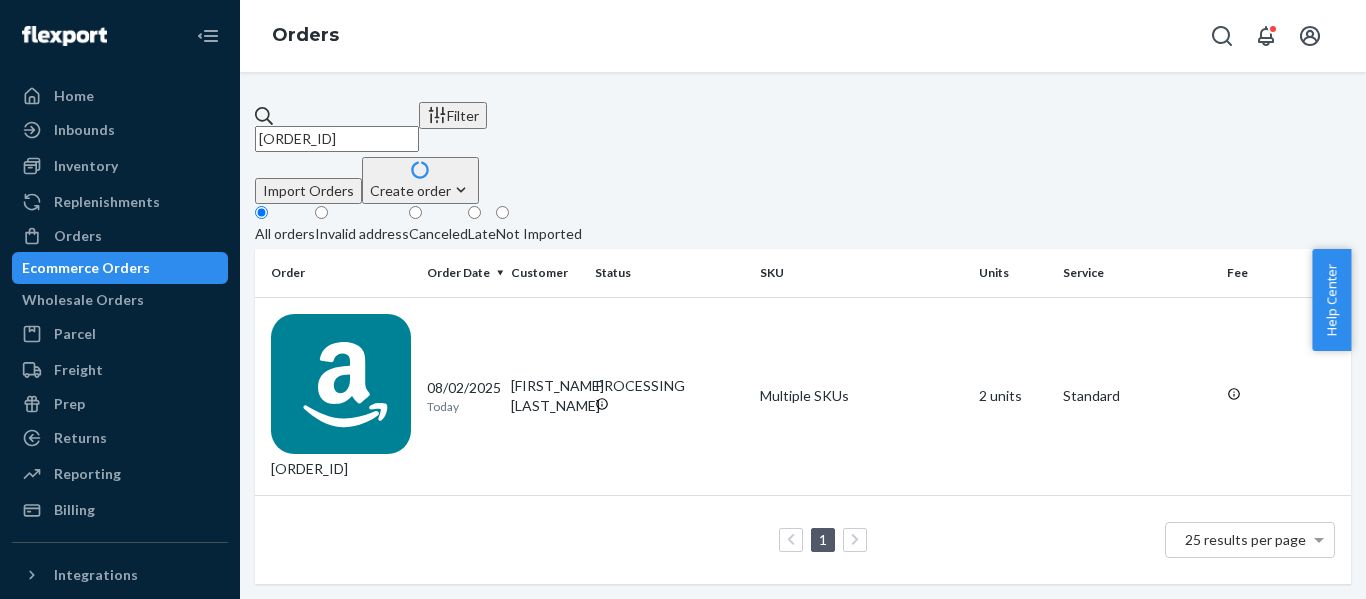 click on "Home Inbounds Shipping Plans Problems Inventory Products Replenishments Orders Ecommerce Orders Wholesale Orders Parcel Parcel orders Integrations Freight Prep Returns All Returns Settings Packages Reporting Reports Analytics Billing Integrations Add Integration Fast Tags Add Fast Tag Settings Talk to Support Help Center Give Feedback Orders [ORDER_ID] Filter Import Orders Create order Ecommerce order Removal order All orders Invalid address Canceled Late Not Imported Order Order Date Customer Status SKU Units Service Fee [ORDER_ID] 08/02/2025 Today [FIRST] [LAST] PROCESSING Multiple SKUs 2 units Standard 1 25 results per page
×
Help Center" at bounding box center (683, 299) 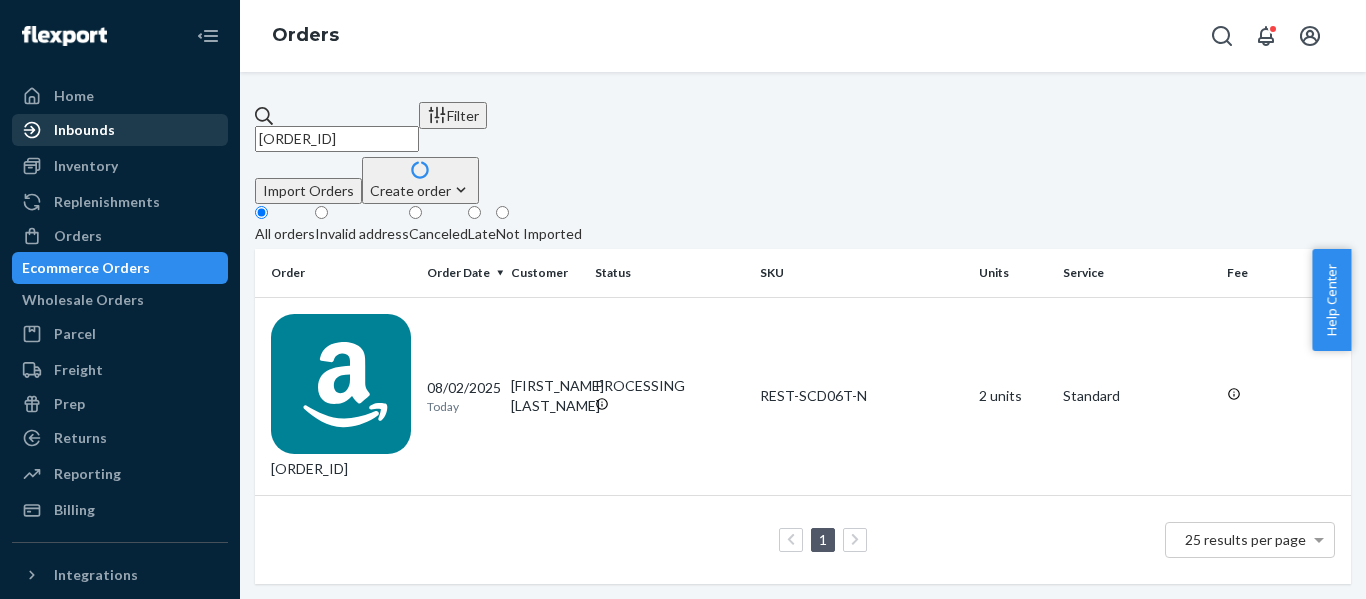 drag, startPoint x: 78, startPoint y: 129, endPoint x: 51, endPoint y: 130, distance: 27.018513 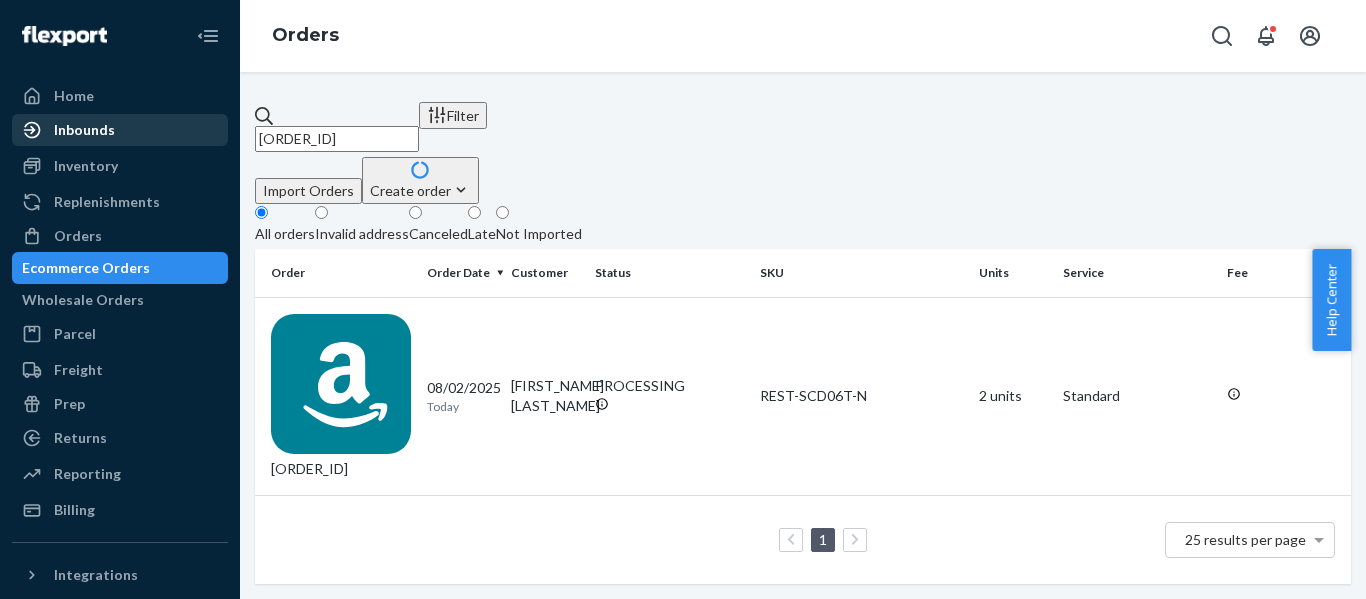 click on "Filter Import Orders Create order Ecommerce order Removal order All orders Invalid address Canceled Late Not Imported Order Order Date Customer Status SKU Units Service Fee [ORDER_ID] 08/02/2025 Today [FIRST_NAME] [LAST_NAME] PROCESSING REST-SCD06T-N 2 units Standard 1 25 results per page" at bounding box center [683, 299] 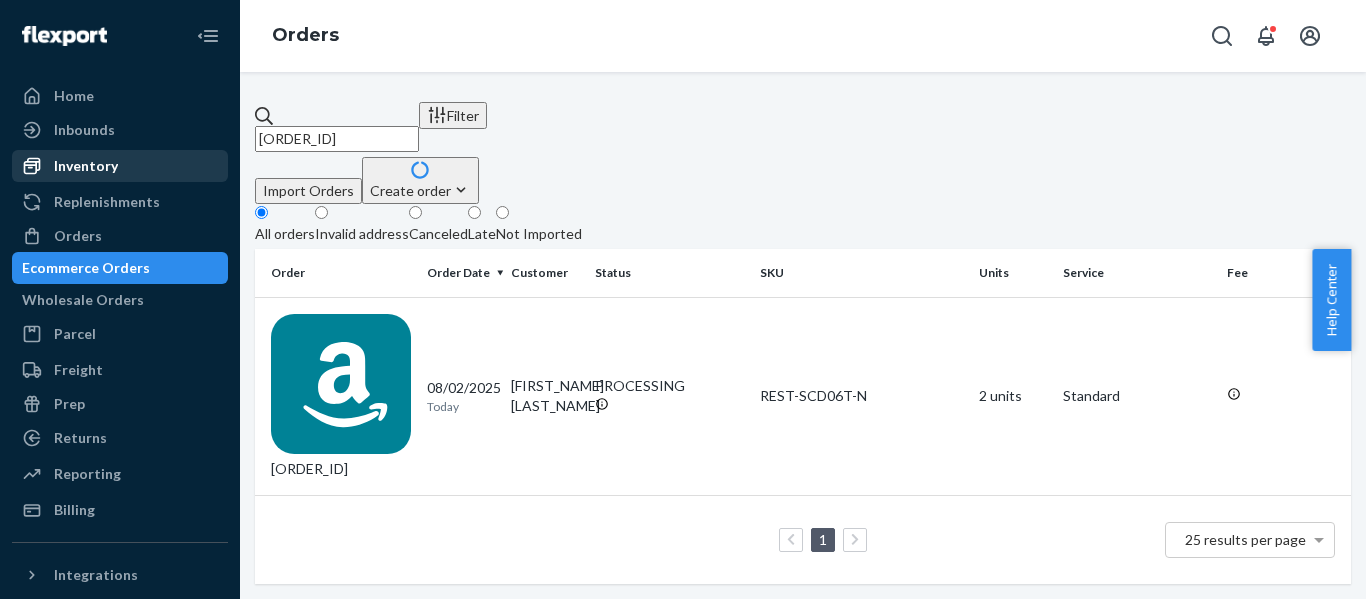 paste on "[ORDER_ID]" 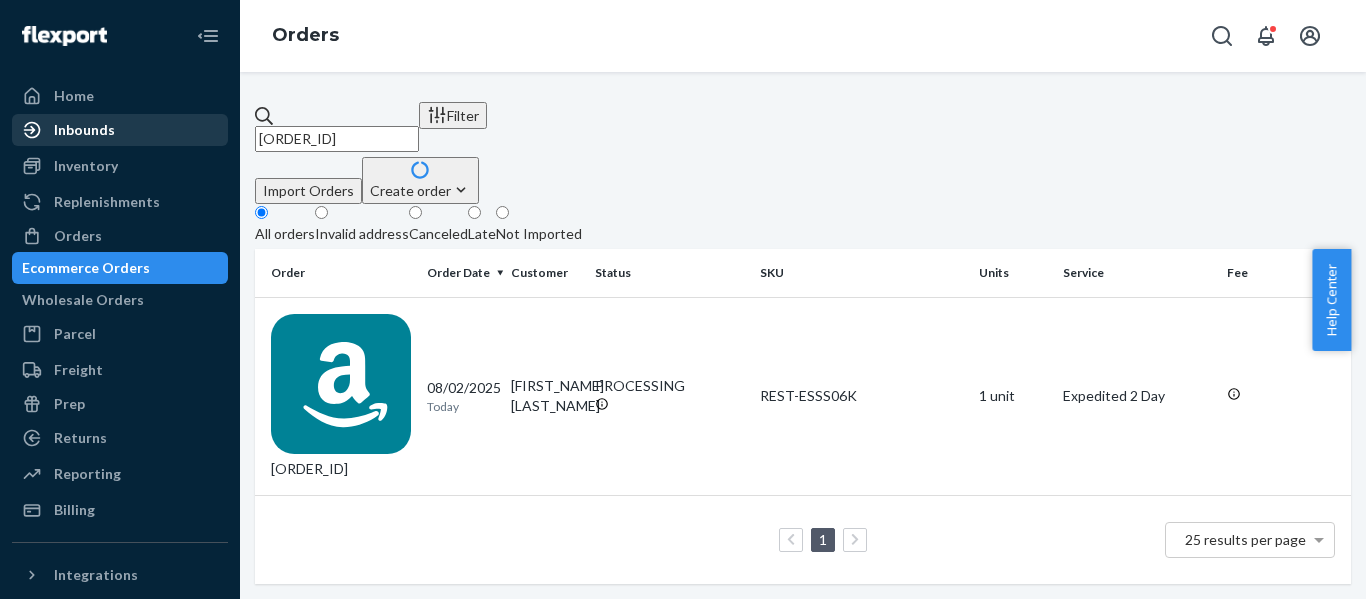 drag, startPoint x: 538, startPoint y: 133, endPoint x: 121, endPoint y: 129, distance: 417.0192 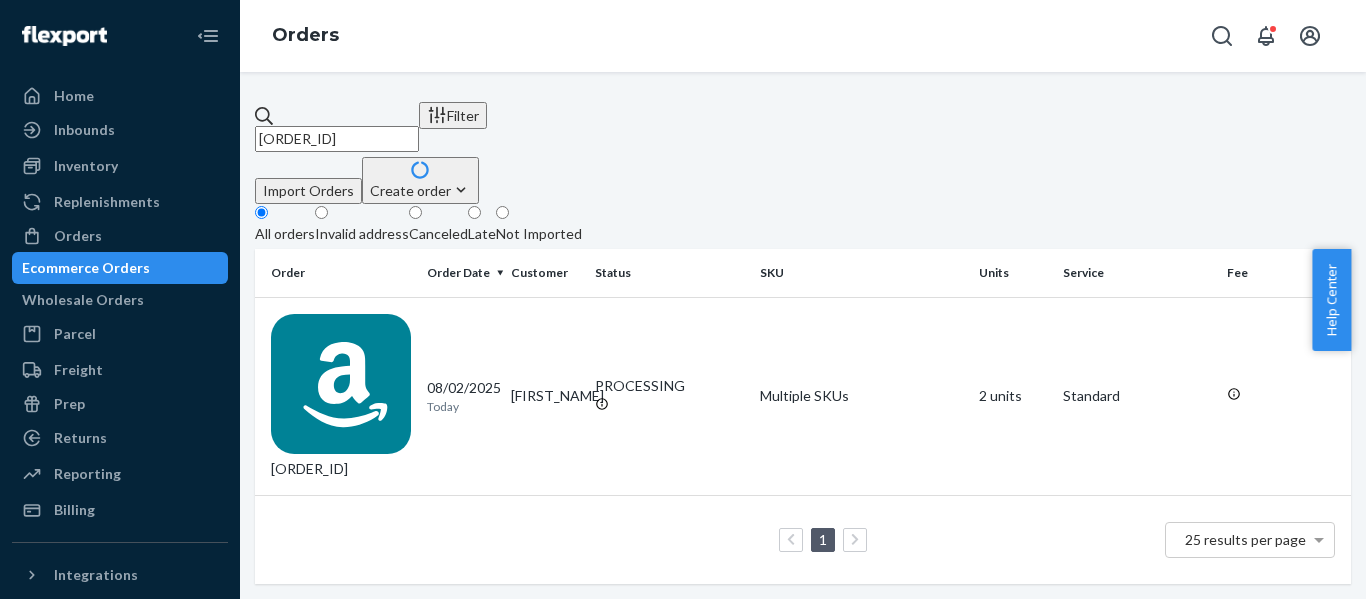 drag, startPoint x: 270, startPoint y: 139, endPoint x: 22, endPoint y: 146, distance: 248.09877 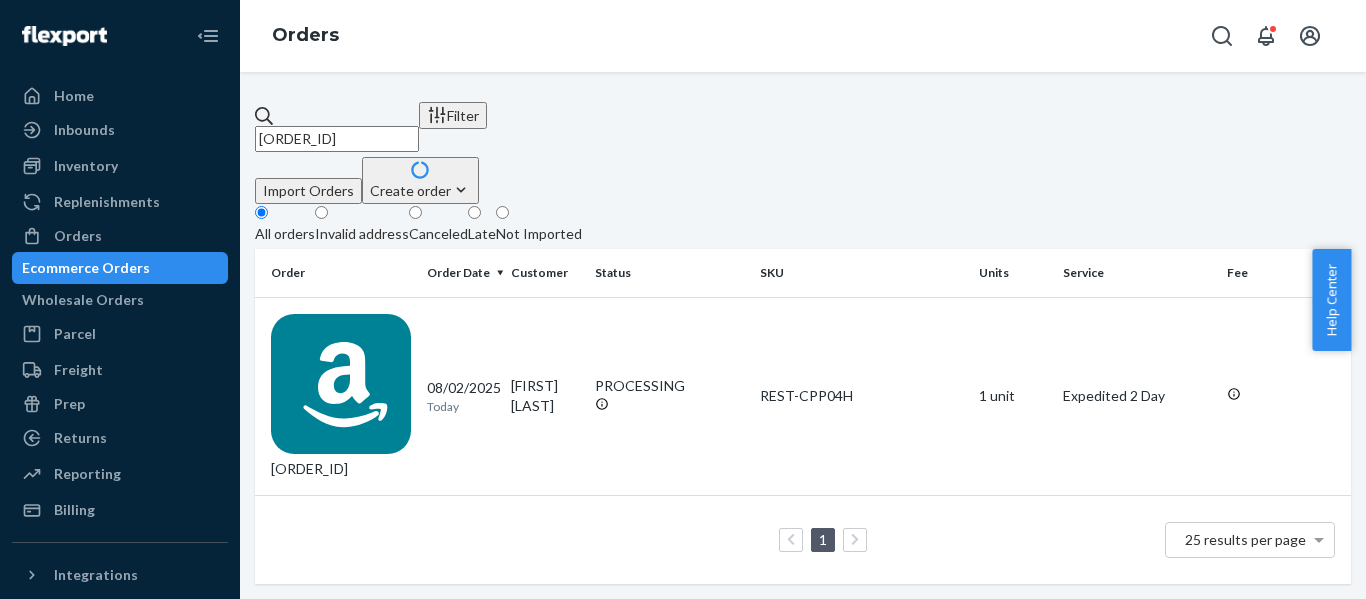 drag, startPoint x: 341, startPoint y: 106, endPoint x: 271, endPoint y: 114, distance: 70.45566 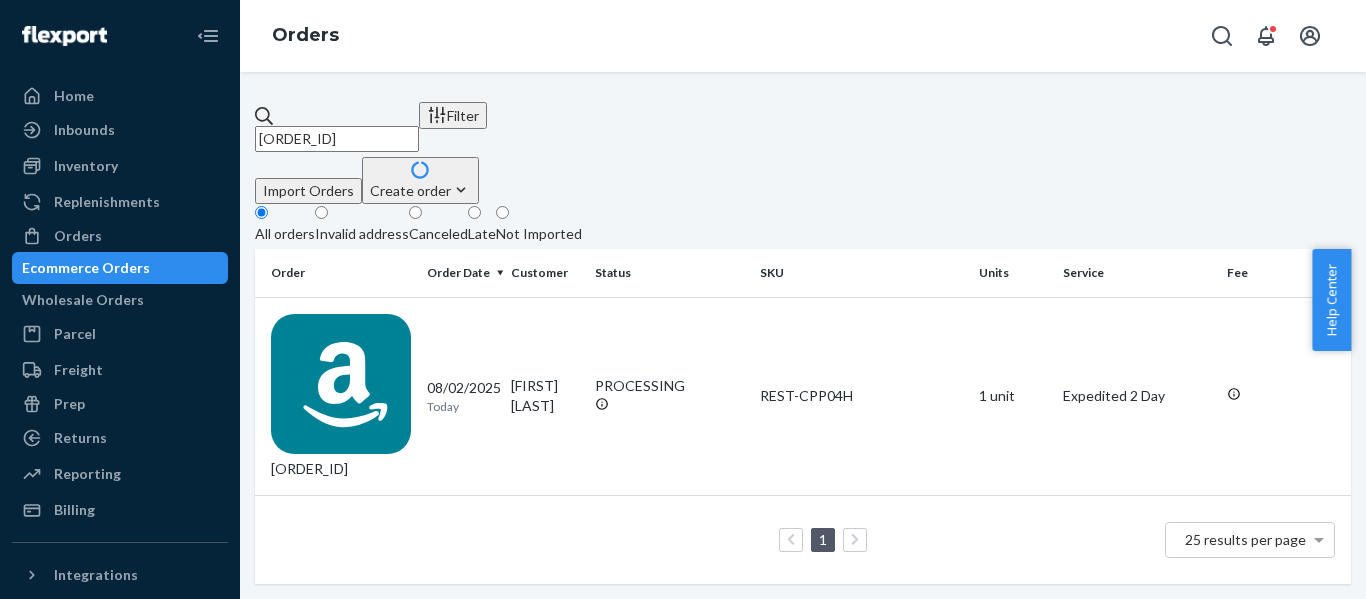 click on "Filter Import Orders Create order Ecommerce order Removal order All orders Invalid address Canceled Late Not Imported Order Order Date Customer Status SKU Units Service Fee [ORDER_ID] 08/02/2025 Today [FIRST_NAME] [LAST_NAME] PROCESSING REST-CPP04H 1 unit Expedited 2 Day 1 25 results per page" at bounding box center (803, 335) 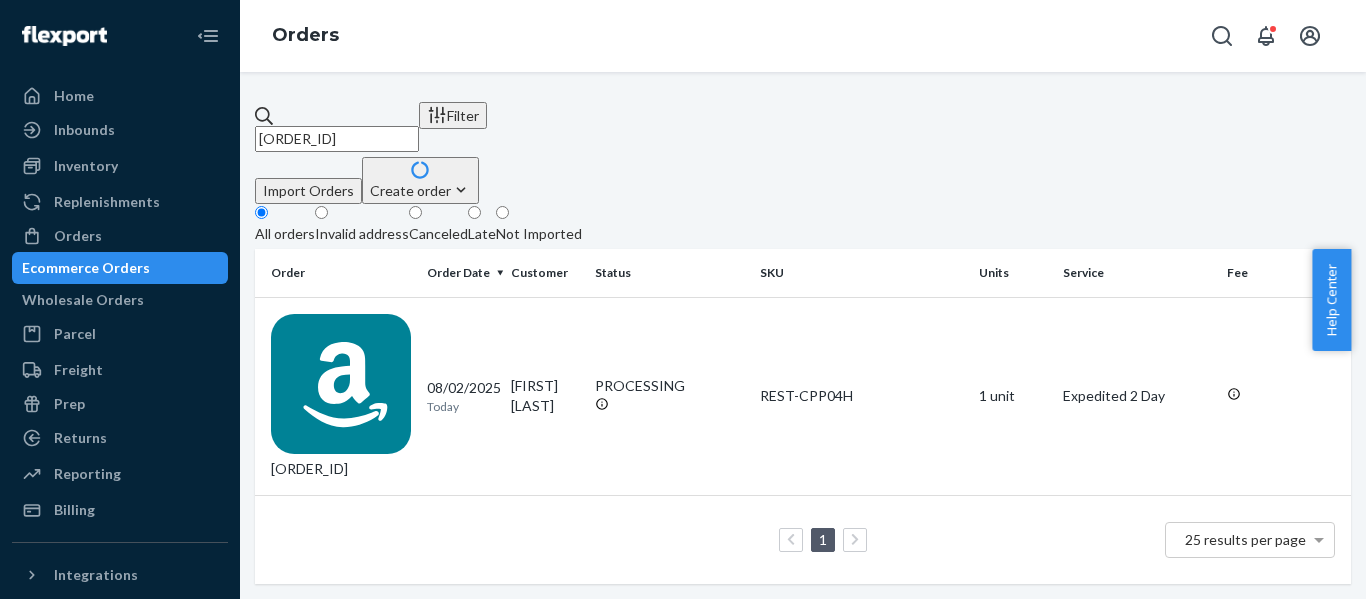 click on "Filter Import Orders Create order Ecommerce order Removal order All orders Invalid address Canceled Late Not Imported Order Order Date Customer Status SKU Units Service Fee [ORDER_ID] 08/02/2025 Today [FIRST_NAME] [LAST_NAME] PROCESSING REST-CPP04H 1 unit Expedited 2 Day 1 25 results per page
×
Help Center" at bounding box center [683, 299] 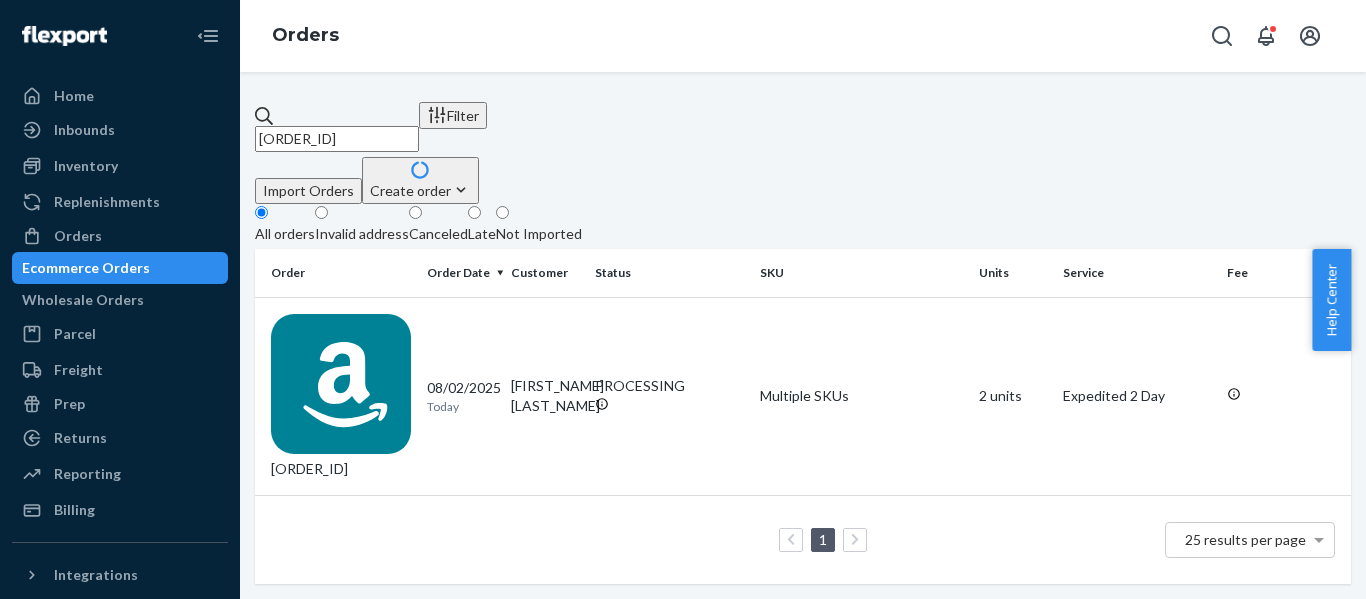 drag, startPoint x: 52, startPoint y: 177, endPoint x: -7, endPoint y: 178, distance: 59.008472 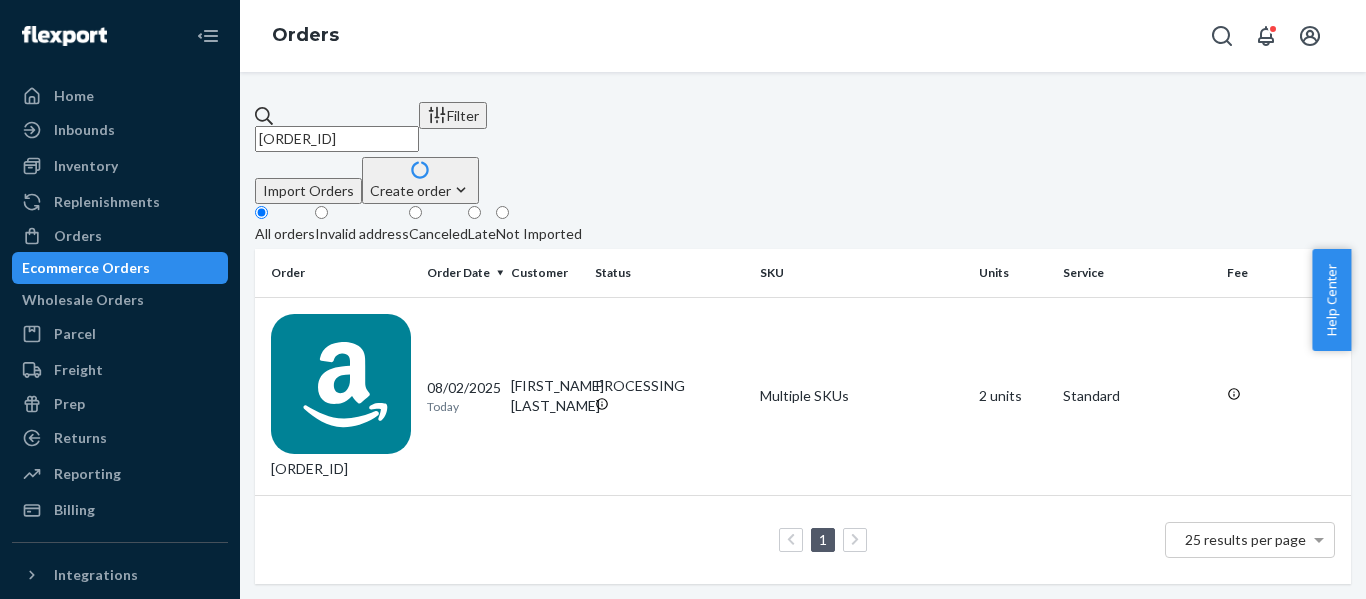 drag, startPoint x: 493, startPoint y: 120, endPoint x: -17, endPoint y: 143, distance: 510.51837 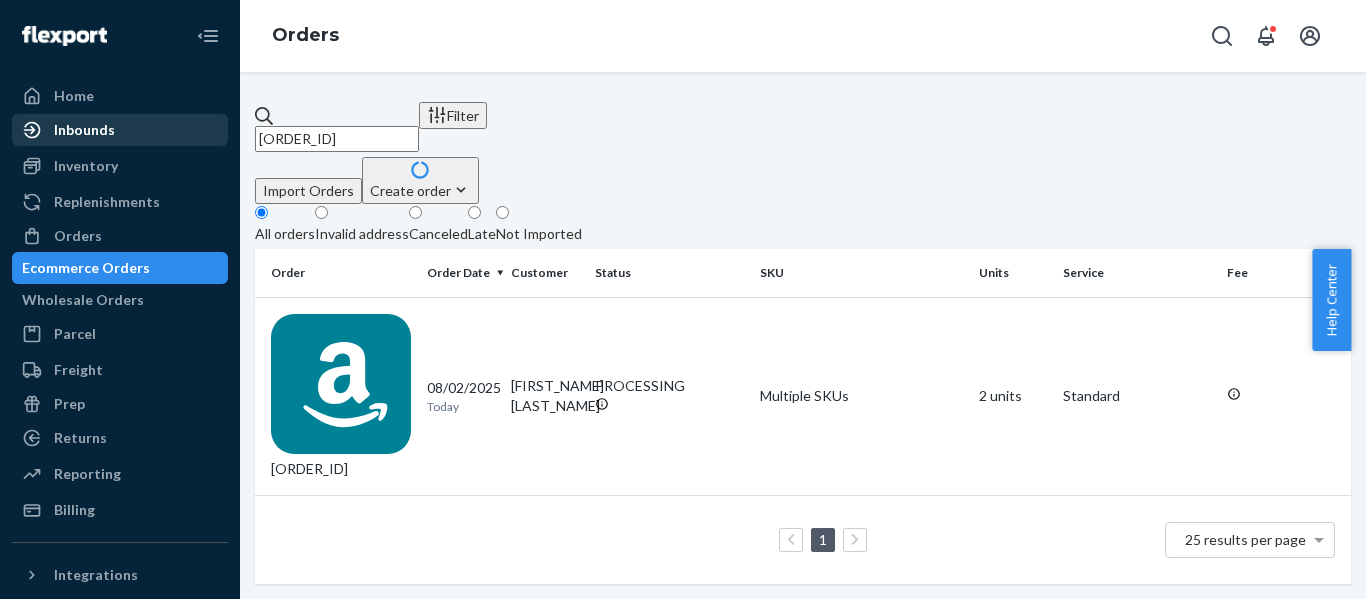 drag, startPoint x: 216, startPoint y: 91, endPoint x: 20, endPoint y: 125, distance: 198.92712 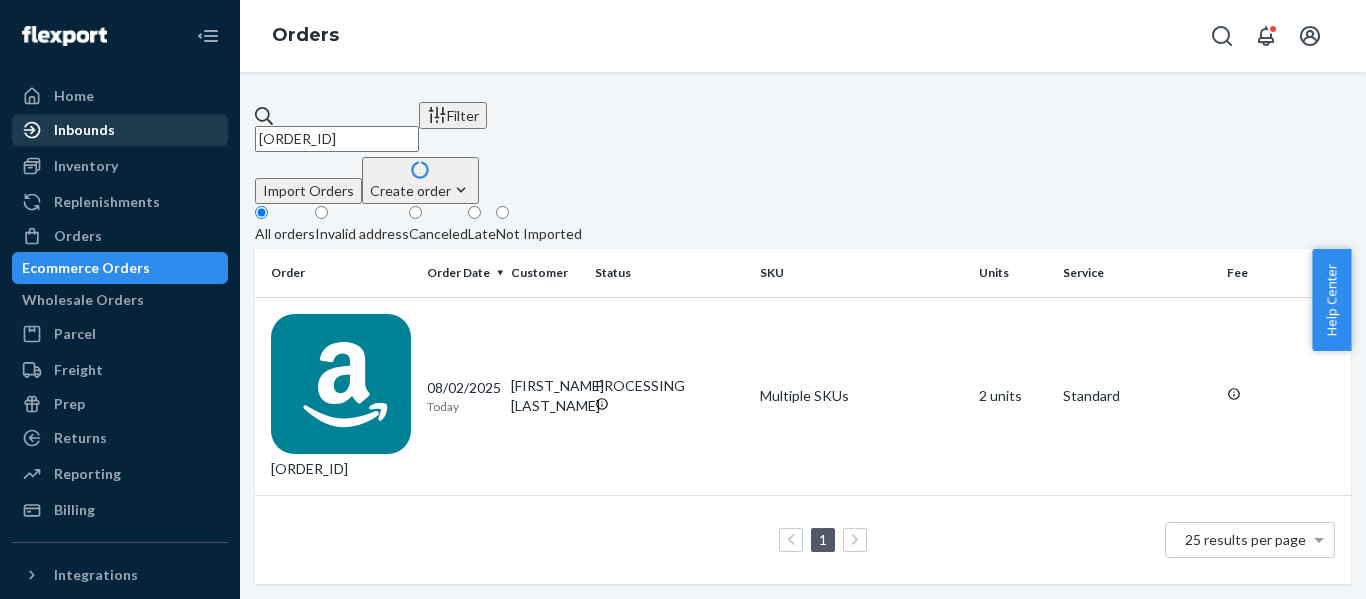 paste on "[ORDER_ID]" 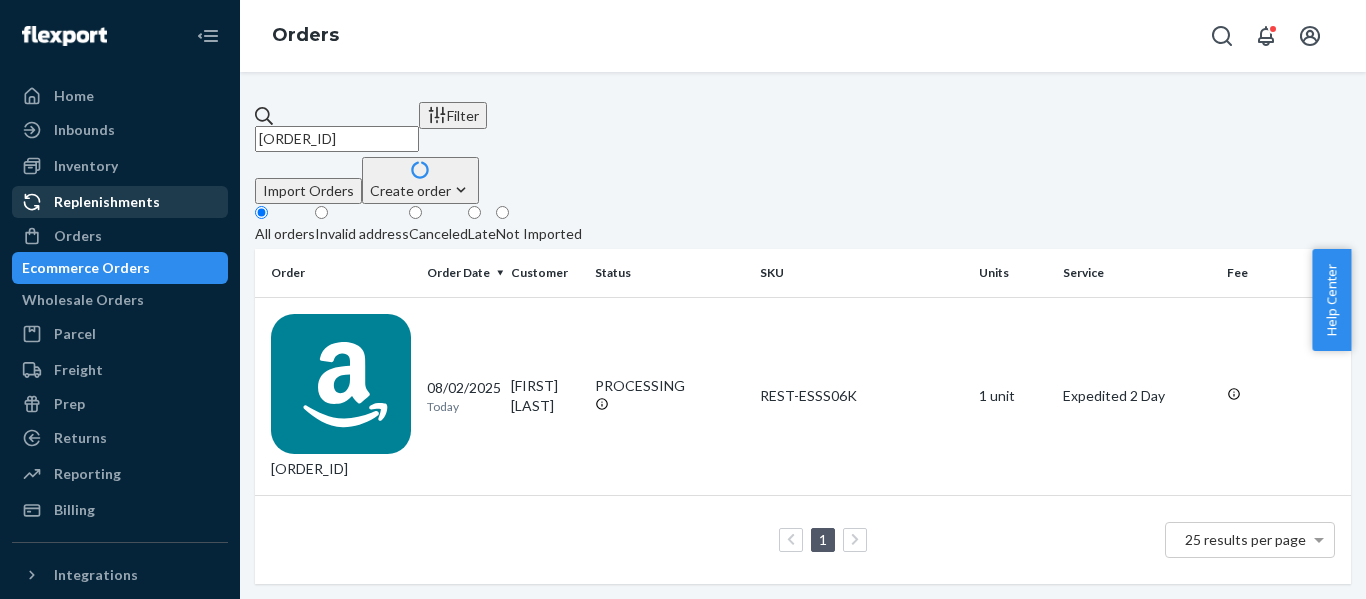 drag, startPoint x: 171, startPoint y: 124, endPoint x: 210, endPoint y: 205, distance: 89.89995 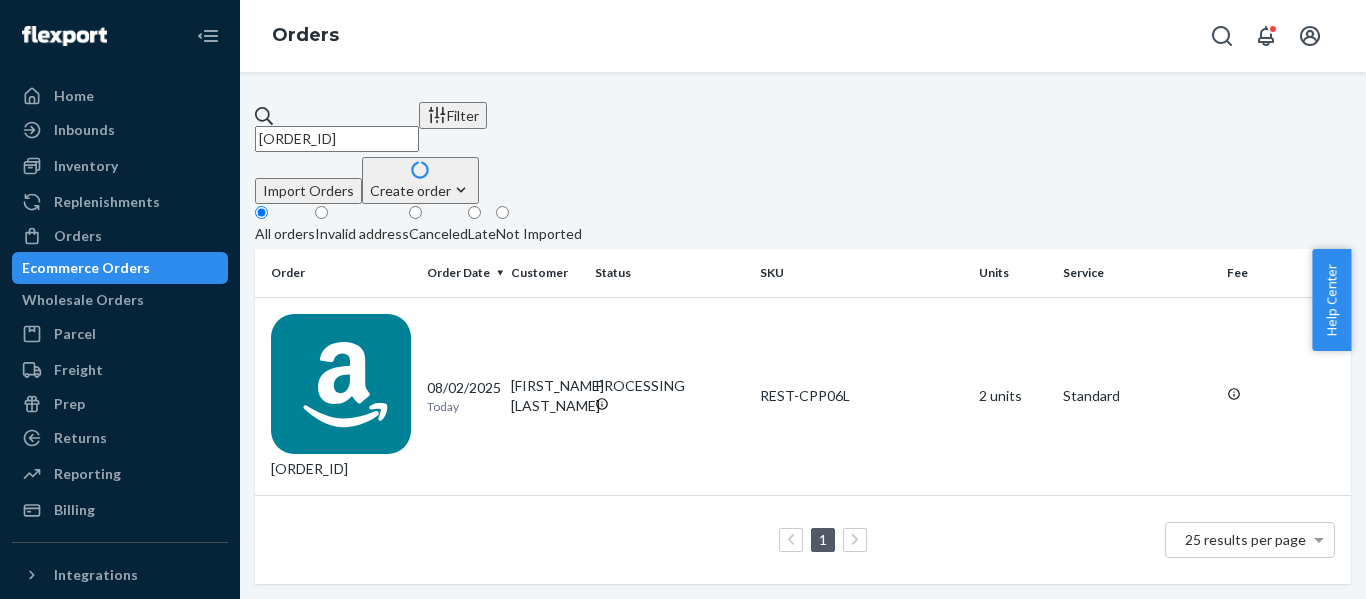 drag, startPoint x: 476, startPoint y: 116, endPoint x: -86, endPoint y: 90, distance: 562.6011 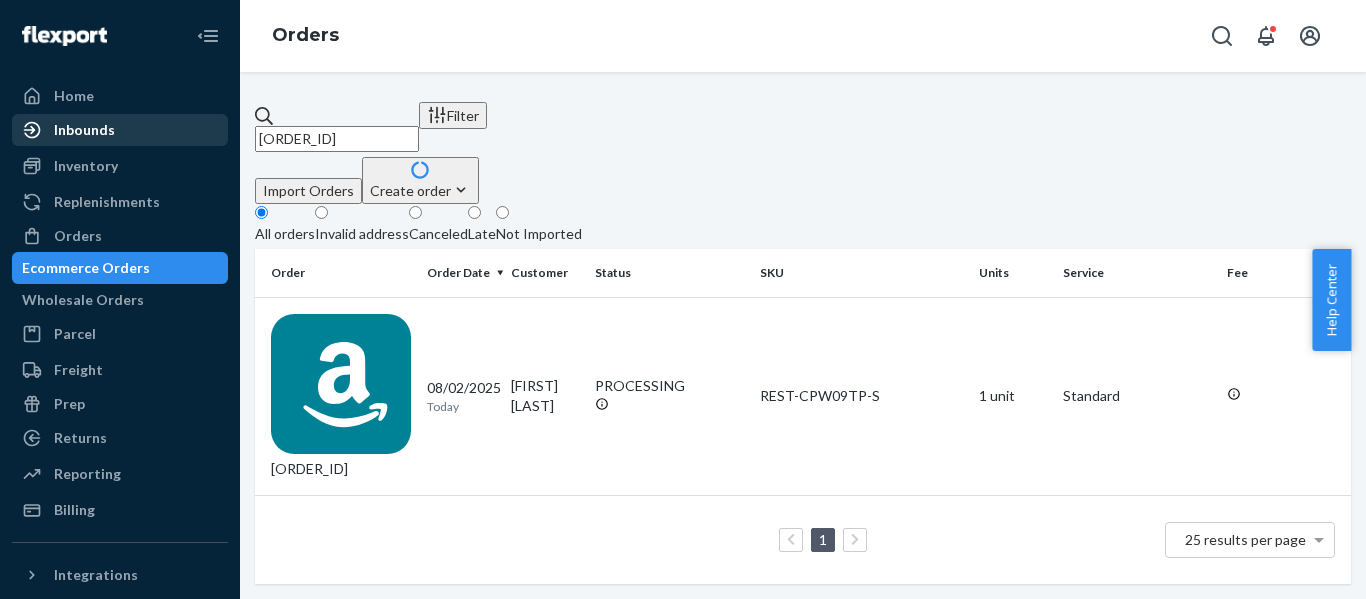 drag, startPoint x: 197, startPoint y: 125, endPoint x: 39, endPoint y: 129, distance: 158.05063 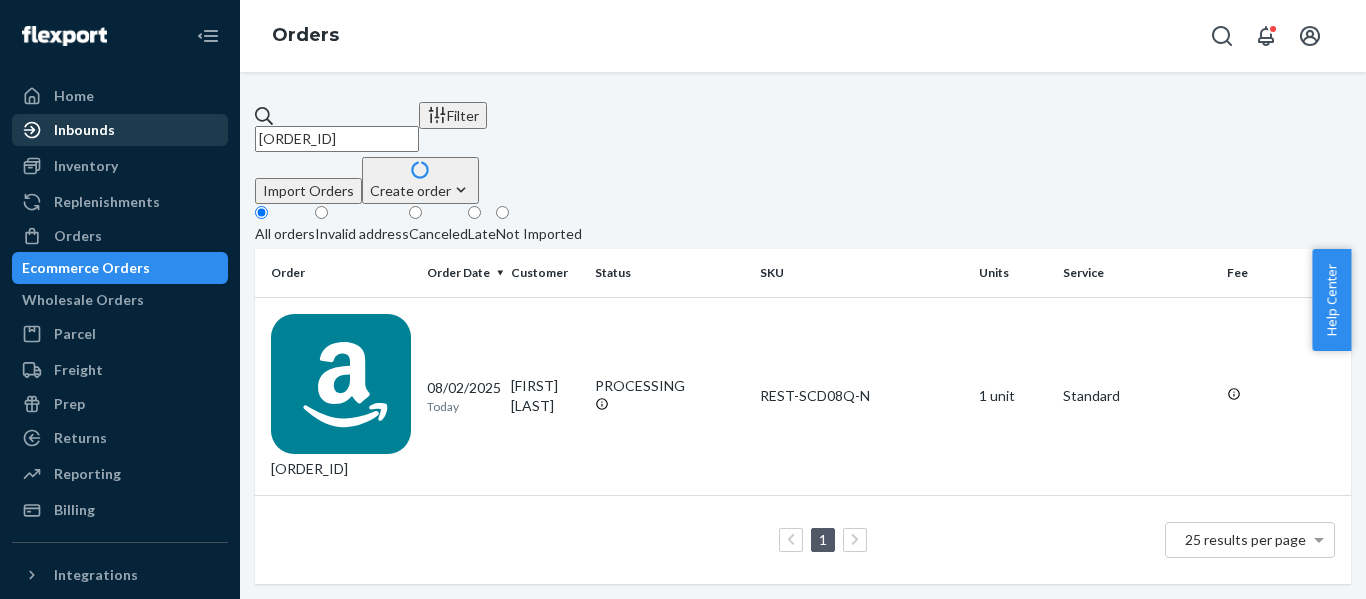 drag, startPoint x: 231, startPoint y: 102, endPoint x: -207, endPoint y: 157, distance: 441.4397 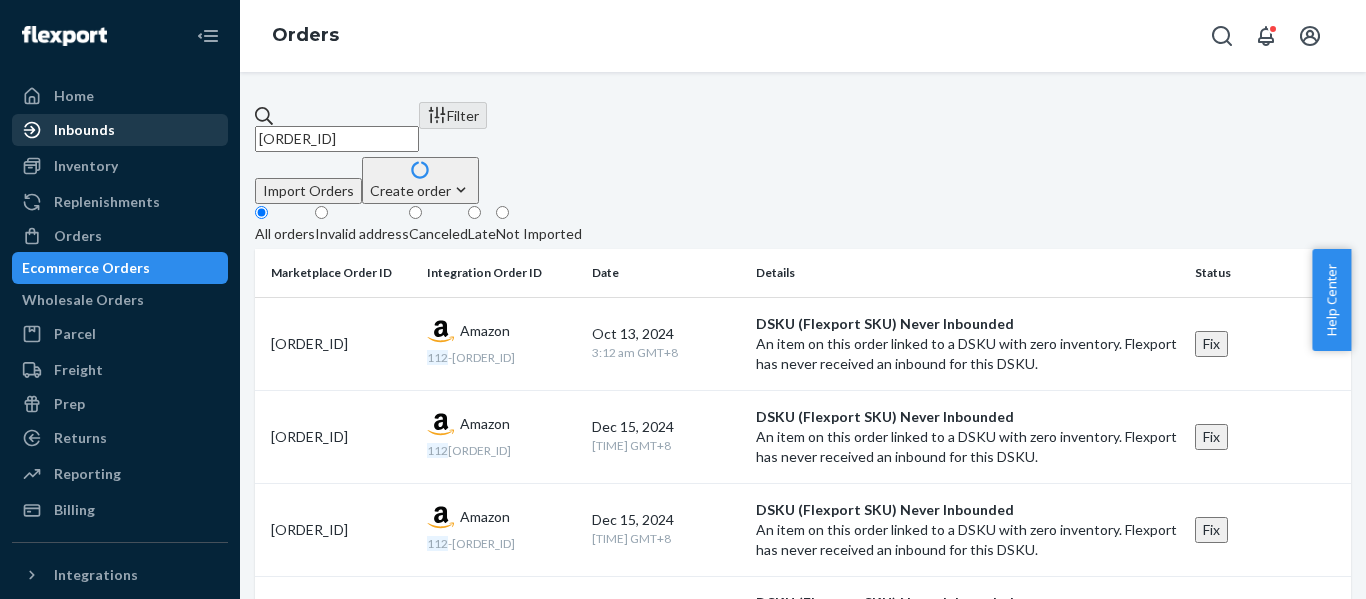 drag, startPoint x: 380, startPoint y: 128, endPoint x: 0, endPoint y: 168, distance: 382.09946 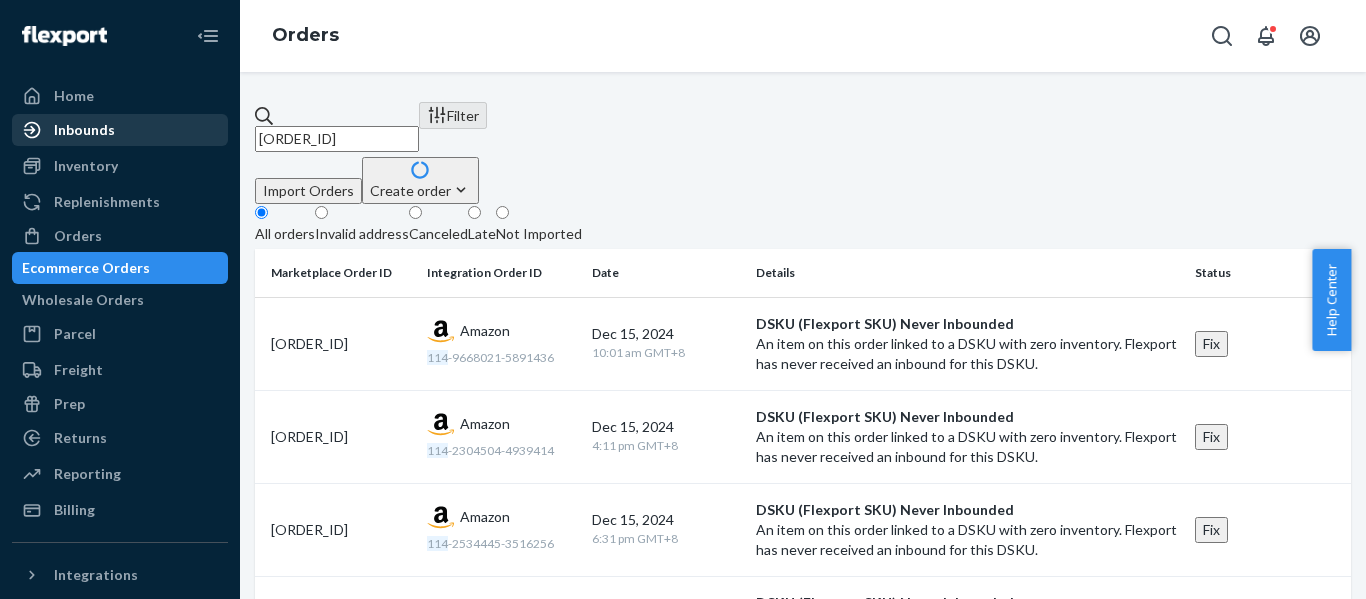 drag, startPoint x: 501, startPoint y: 129, endPoint x: -59, endPoint y: 129, distance: 560 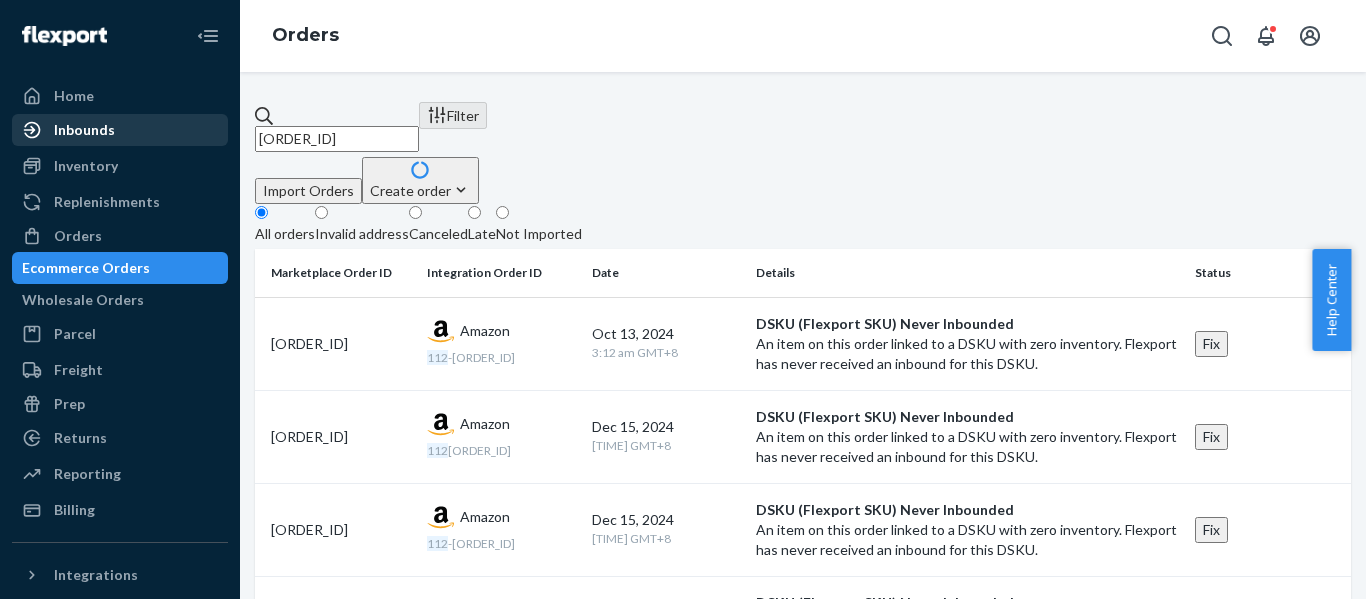 click on "All orders" at bounding box center [285, 234] 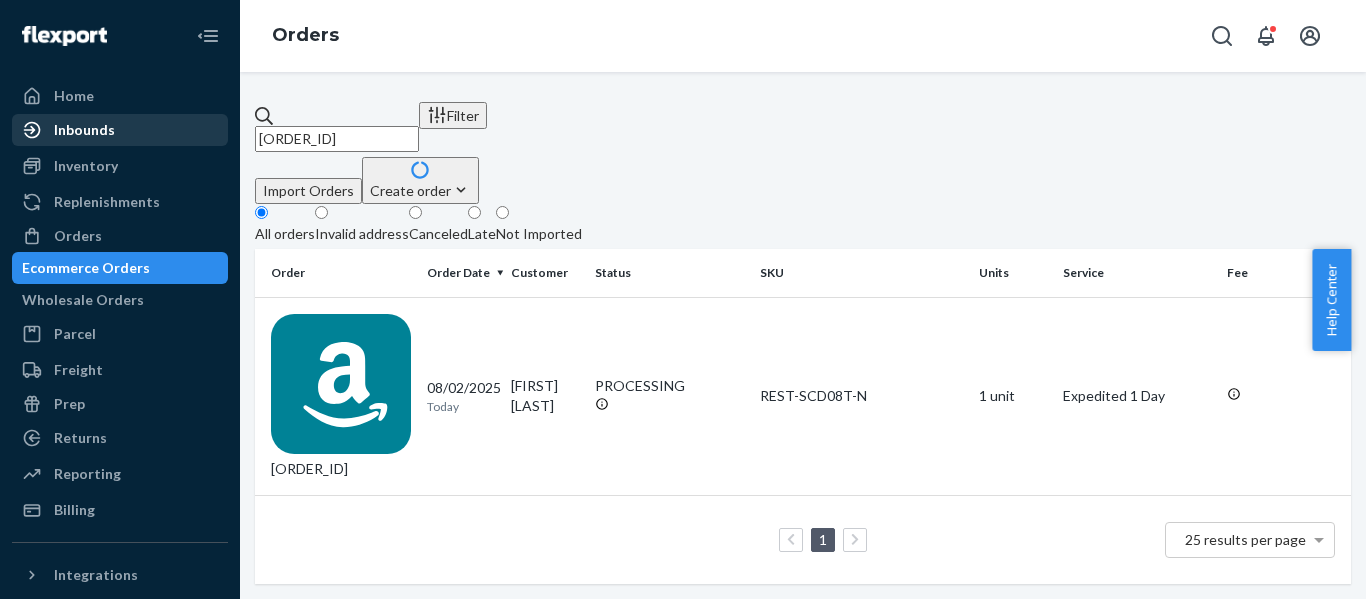 drag, startPoint x: 411, startPoint y: 119, endPoint x: 42, endPoint y: 141, distance: 369.65524 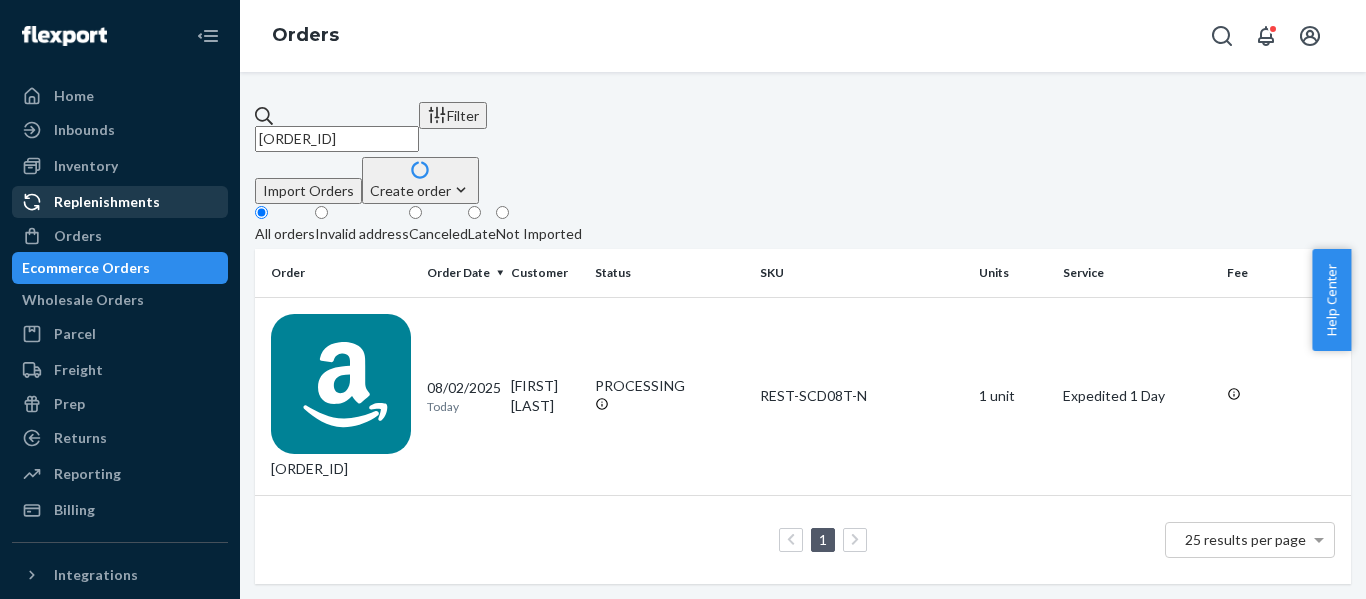 paste on "[ORDER_ID]" 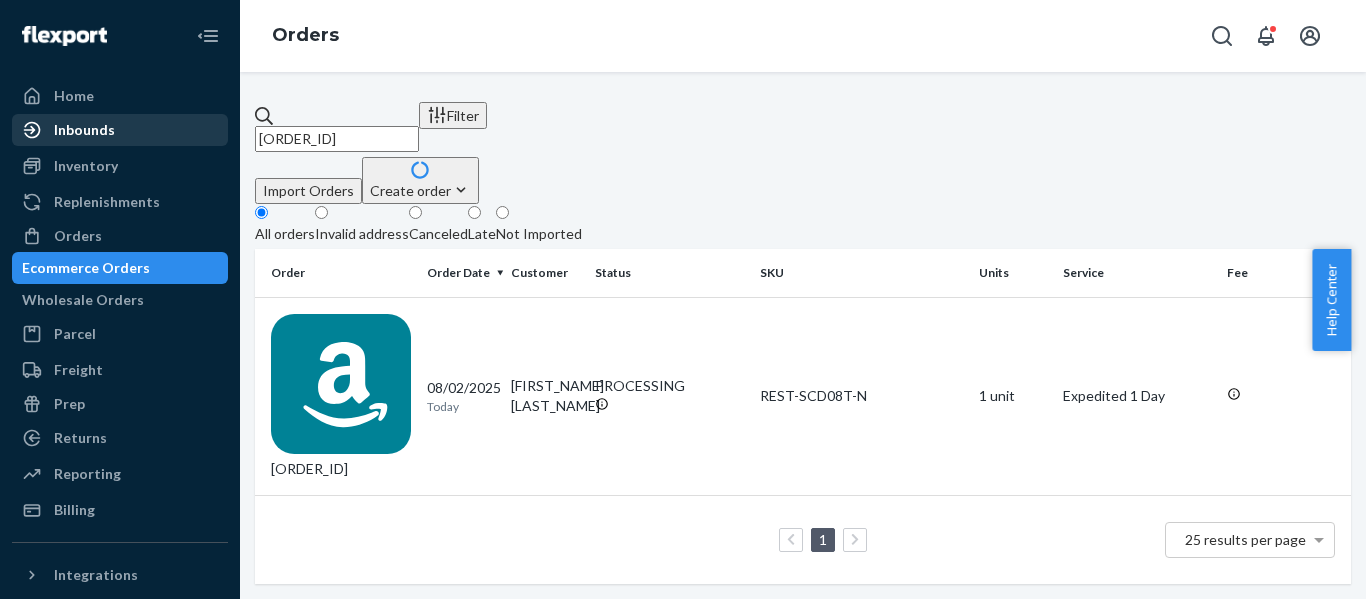 drag, startPoint x: 504, startPoint y: 125, endPoint x: 109, endPoint y: 135, distance: 395.12656 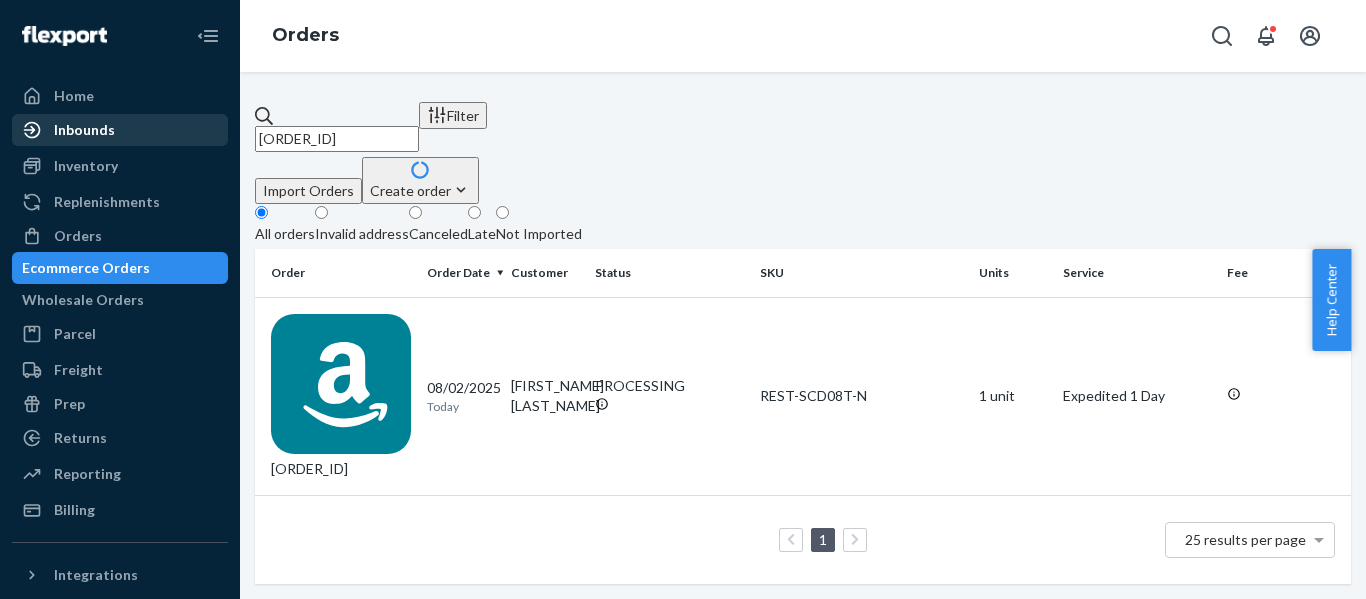 click on "Filter Import Orders Create order Ecommerce order Removal order All orders Invalid address Canceled Late Not Imported Order Order Date Customer Status SKU Units Service Fee [ORDER_ID] 08/02/2025 Today [FIRST_NAME] [LAST_NAME] PROCESSING REST-SCD08T-N 1 unit Expedited 1 Day 1 25 results per page" at bounding box center (683, 299) 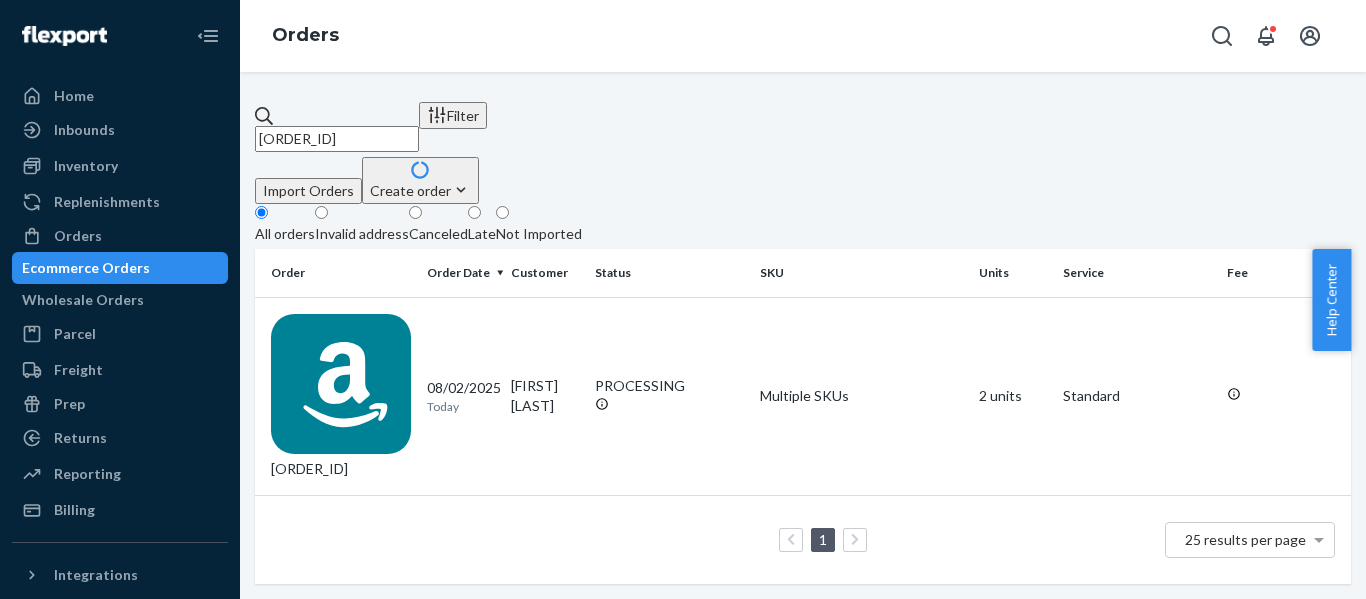 drag, startPoint x: -27, startPoint y: 113, endPoint x: -52, endPoint y: 114, distance: 25.019993 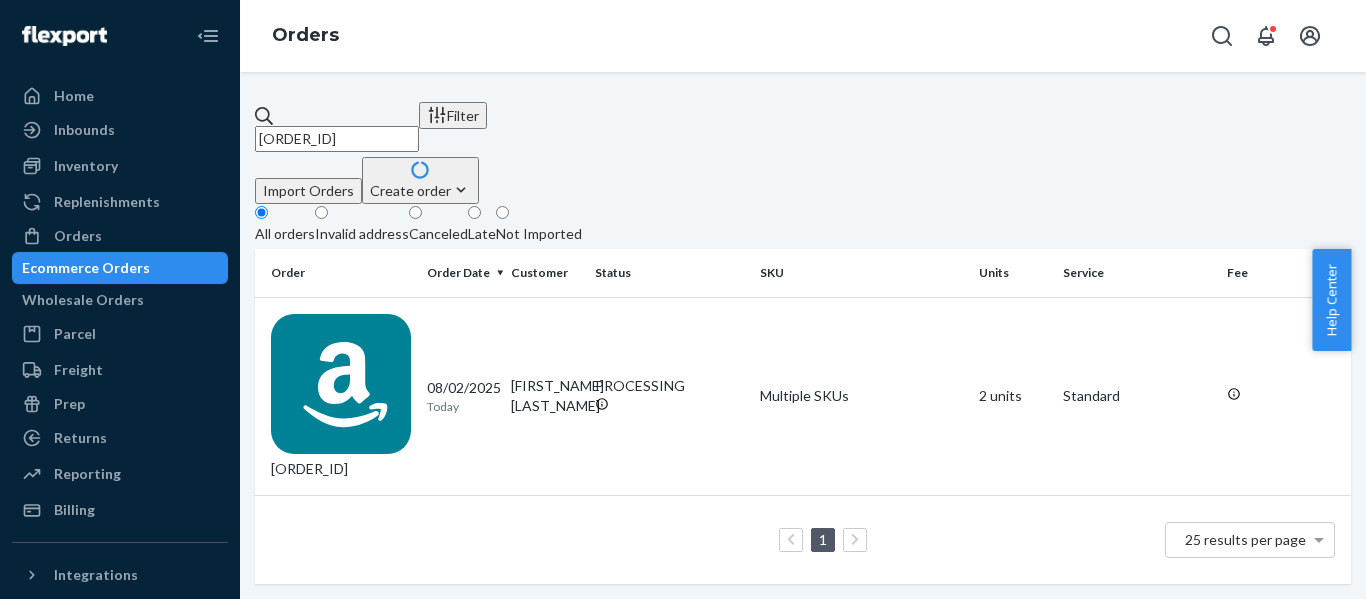 drag, startPoint x: 282, startPoint y: 113, endPoint x: -65, endPoint y: 125, distance: 347.20743 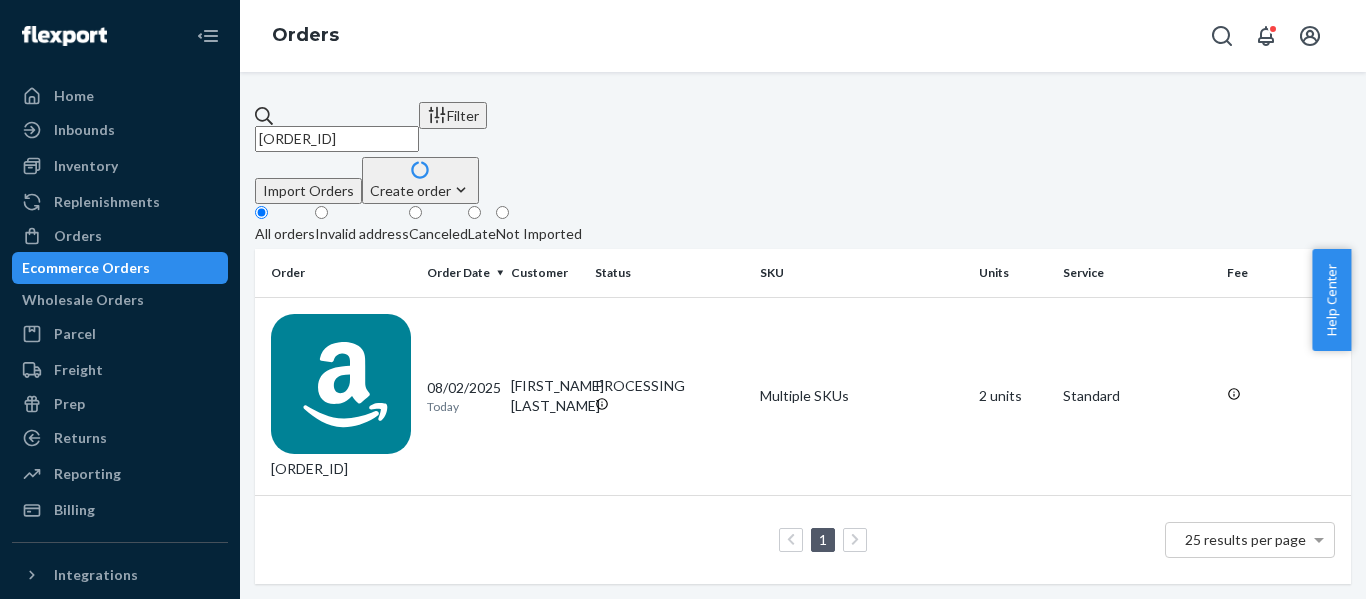 click on "Home Inbounds Shipping Plans Problems Inventory Products Replenishments OrdersEcommerce Orders Wholesale Orders Parcel Parcel orders Integrations Freight Prep Returns All Returns Settings Packages Reporting Reports Analytics Billing Integrations Add Integration Fast Tags Add Fast Tag Settings Talk to Support Help Center Give Feedback Orders [ORDER_ID] Filter Import Orders Create order Ecommerce order Removal order All orders Invalid address Canceled Late Not Imported Order Order Date Customer Status SKU Units Service Fee [ORDER_ID] 08/02/2025 Today [FIRST] [LAST] PROCESSING Multiple SKUs 2 units Standard 1 25 results per page
×
Help Center" at bounding box center [683, 299] 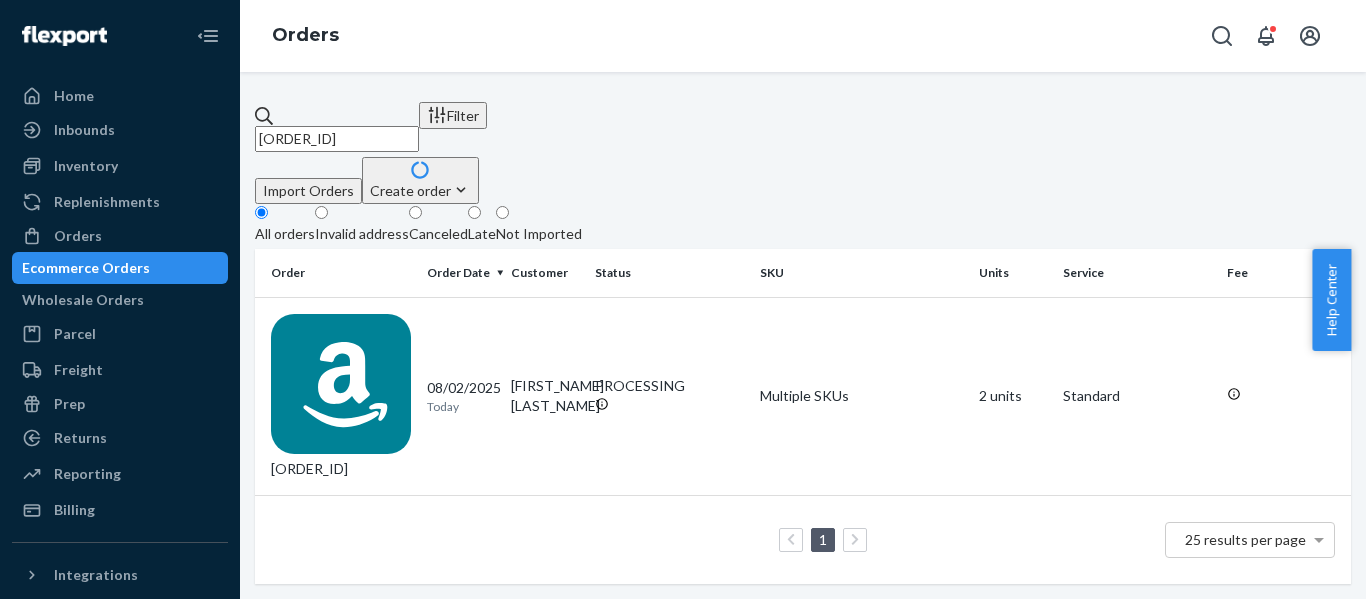 paste on "[ORDER_ID]" 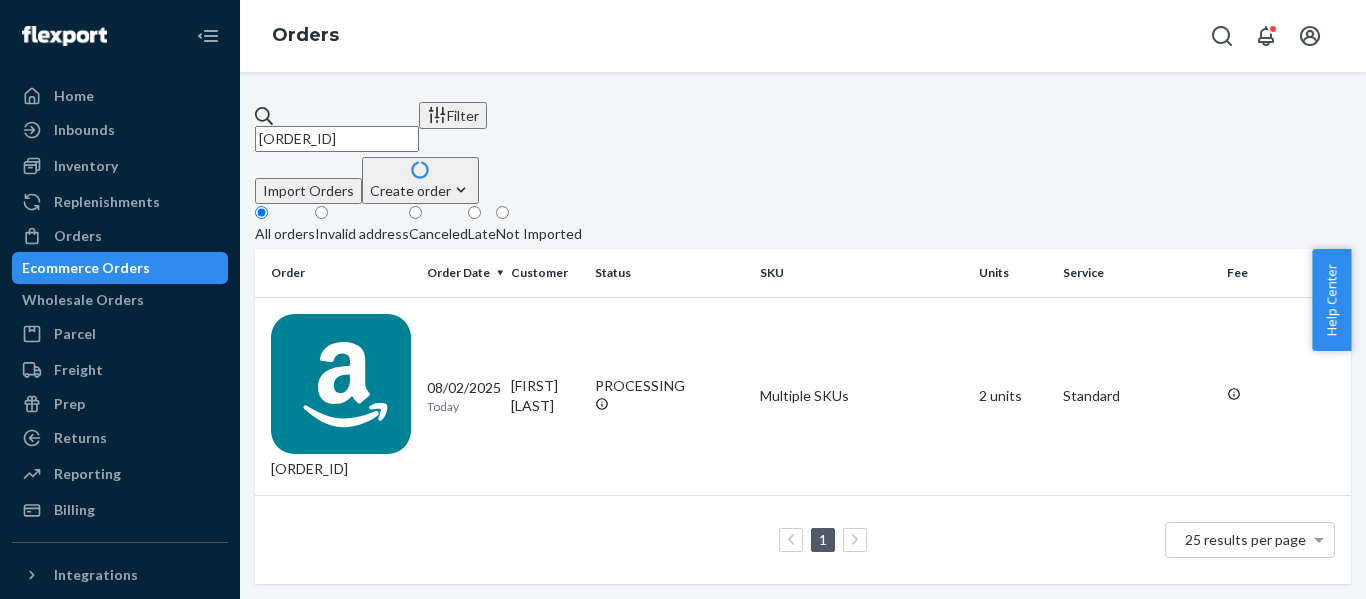 drag, startPoint x: 298, startPoint y: 124, endPoint x: -100, endPoint y: 183, distance: 402.34937 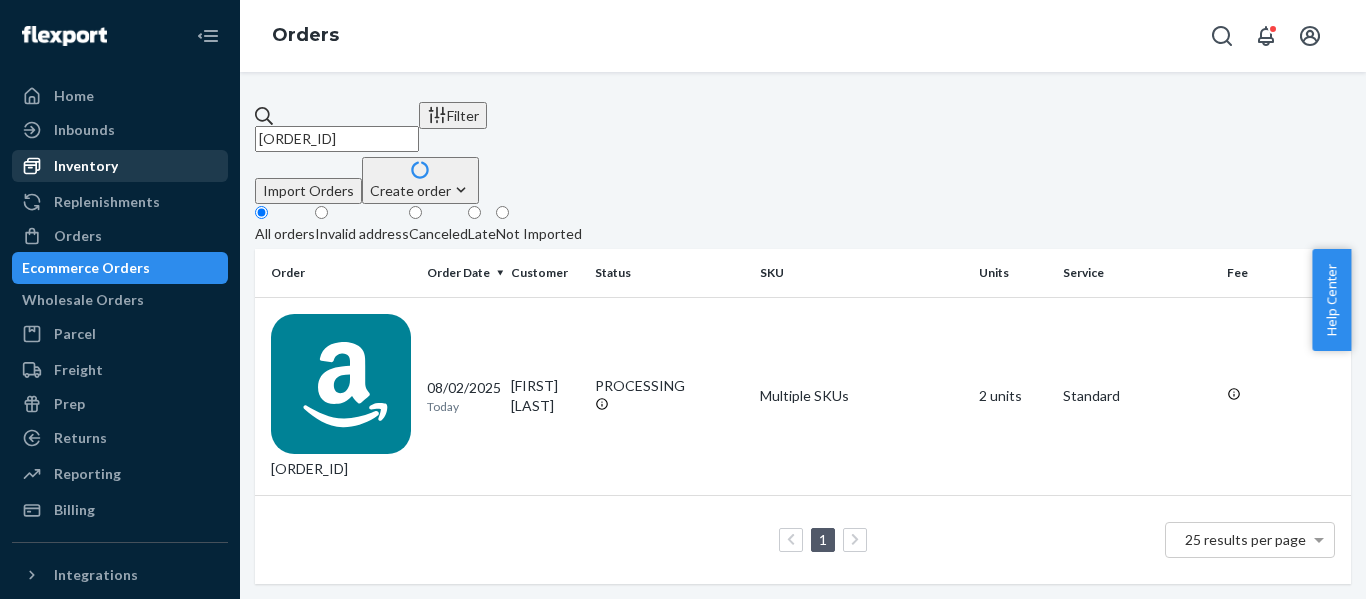 drag, startPoint x: 417, startPoint y: 130, endPoint x: 105, endPoint y: 152, distance: 312.7747 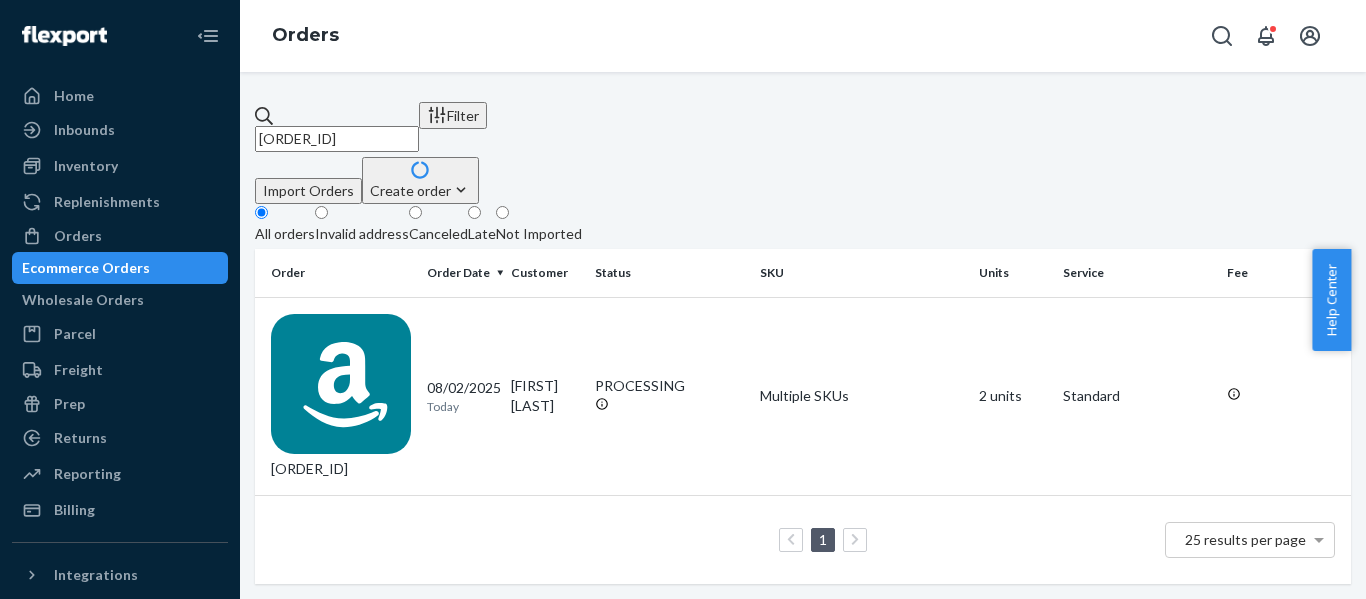 drag, startPoint x: 382, startPoint y: 127, endPoint x: 44, endPoint y: 147, distance: 338.5912 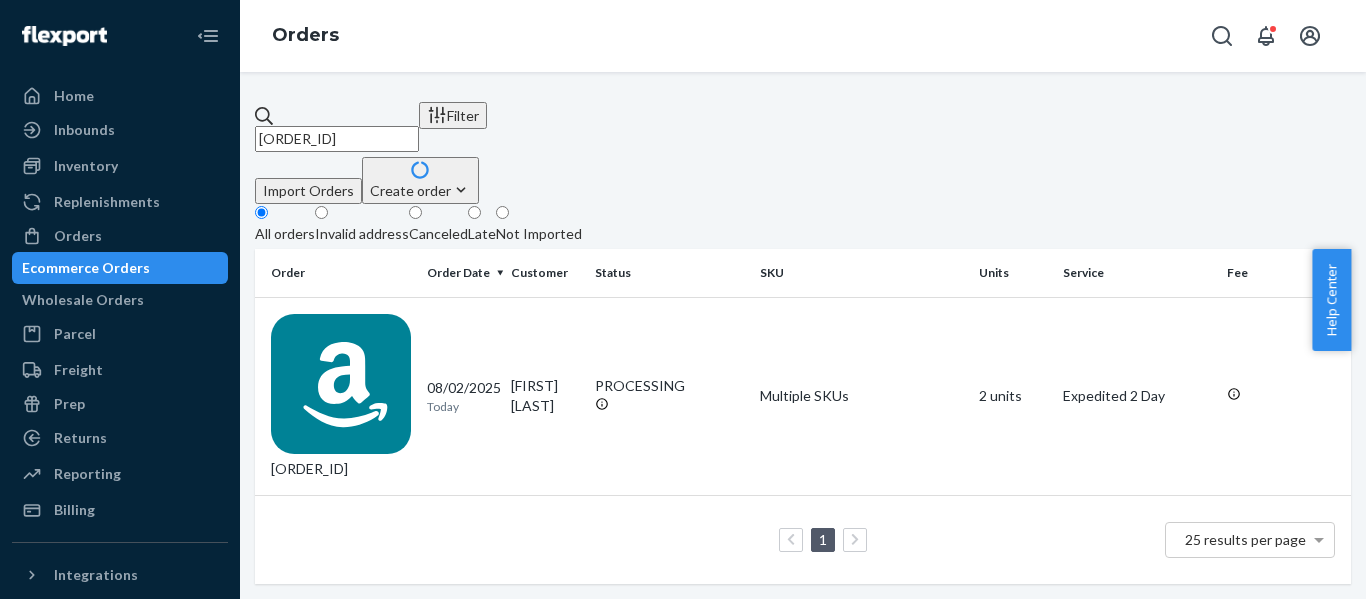 drag, startPoint x: 105, startPoint y: 131, endPoint x: 43, endPoint y: 131, distance: 62 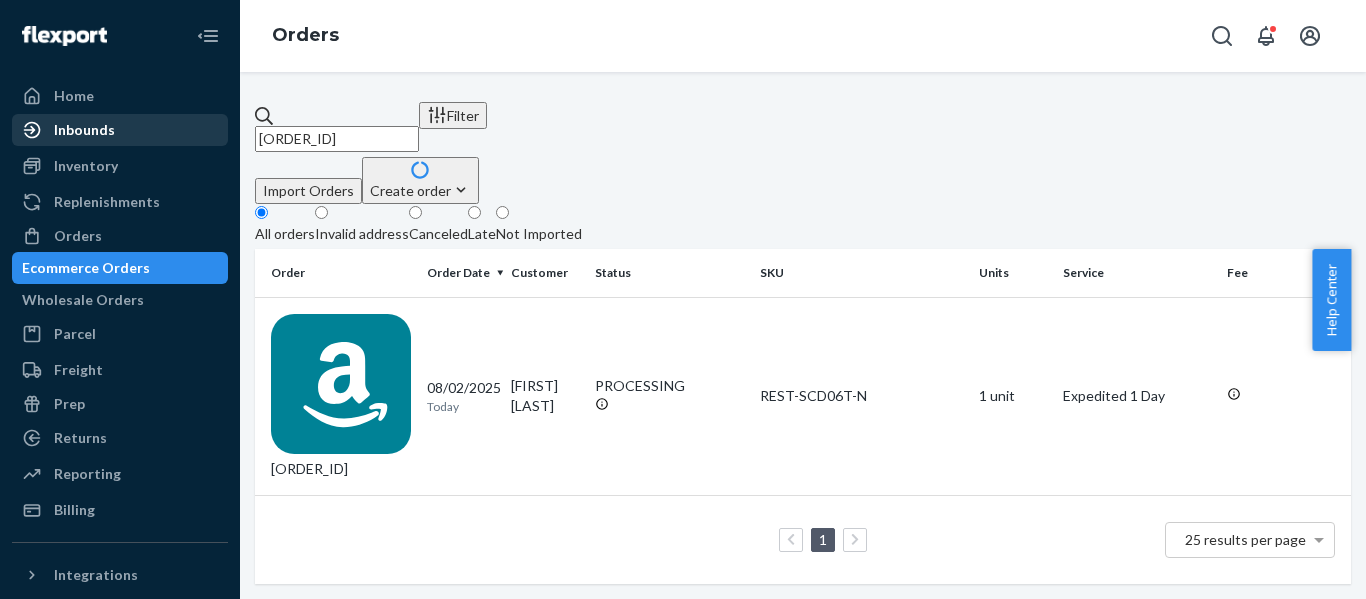 drag, startPoint x: 150, startPoint y: 108, endPoint x: 156, endPoint y: 119, distance: 12.529964 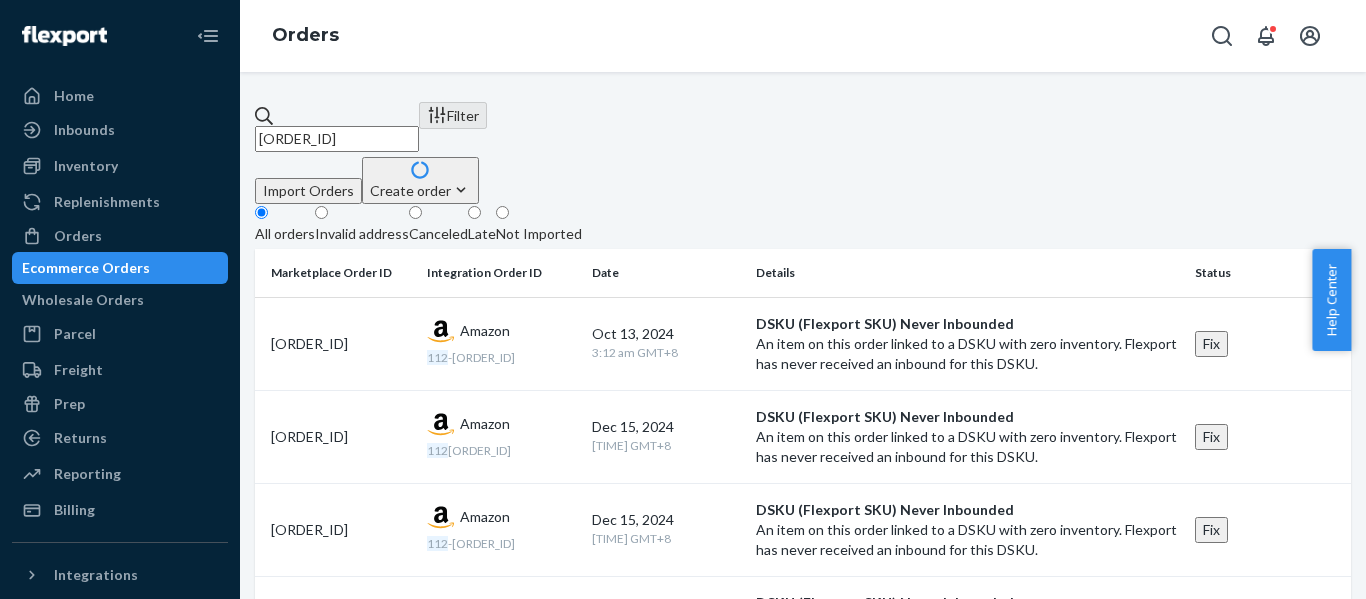 click on "All orders" at bounding box center [285, 234] 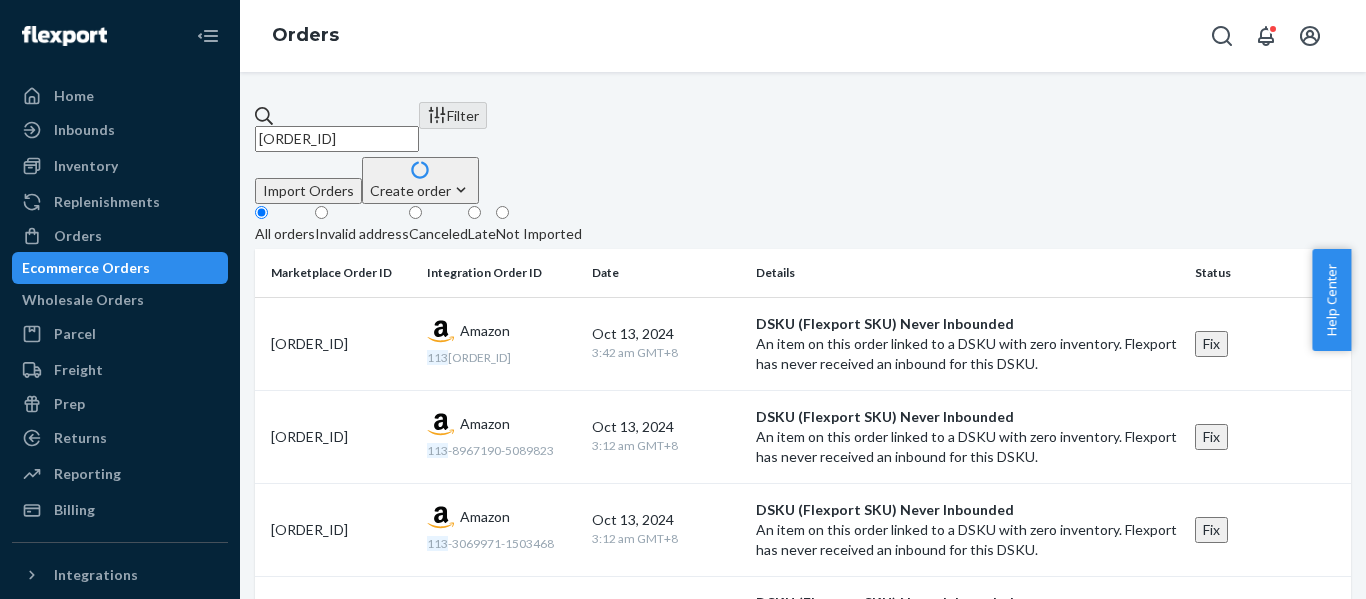 type on "[ORDER_ID]" 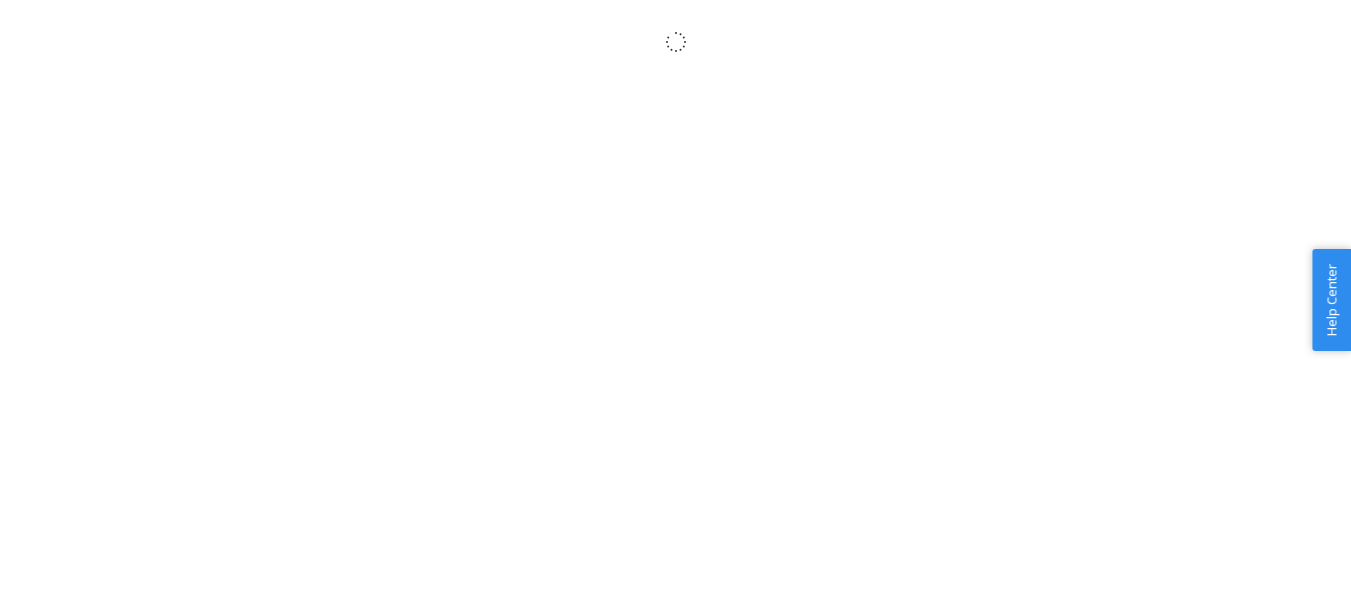 scroll, scrollTop: 0, scrollLeft: 0, axis: both 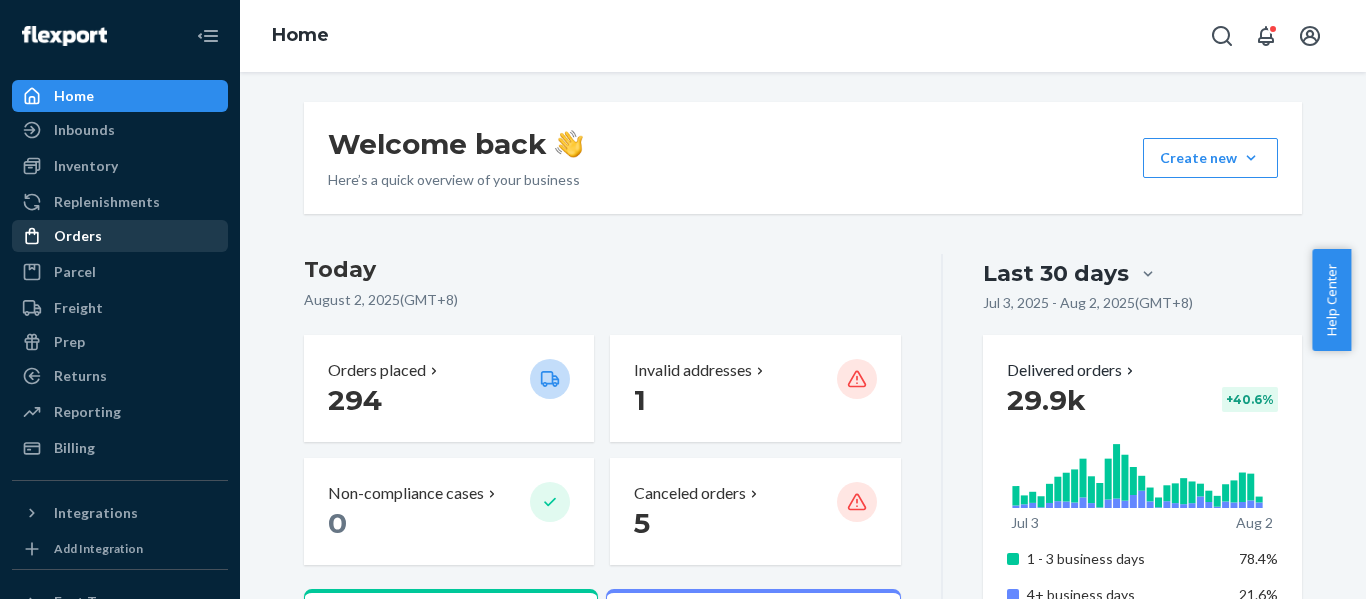 click on "Orders" at bounding box center [78, 236] 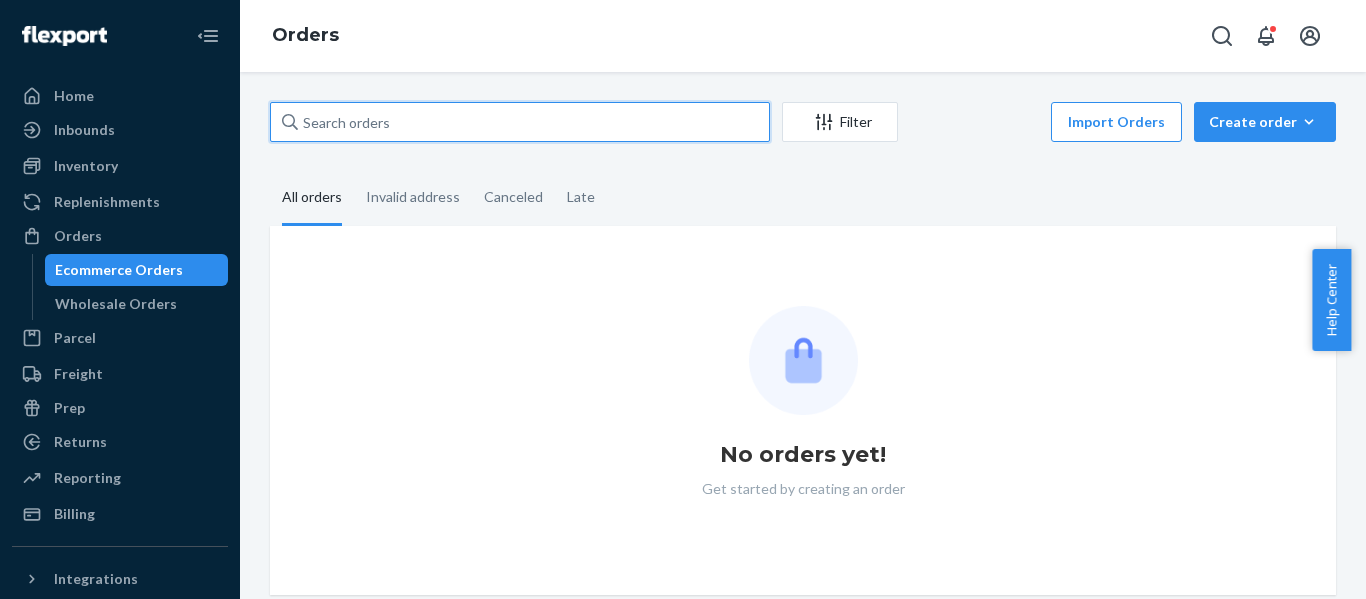 click at bounding box center [520, 122] 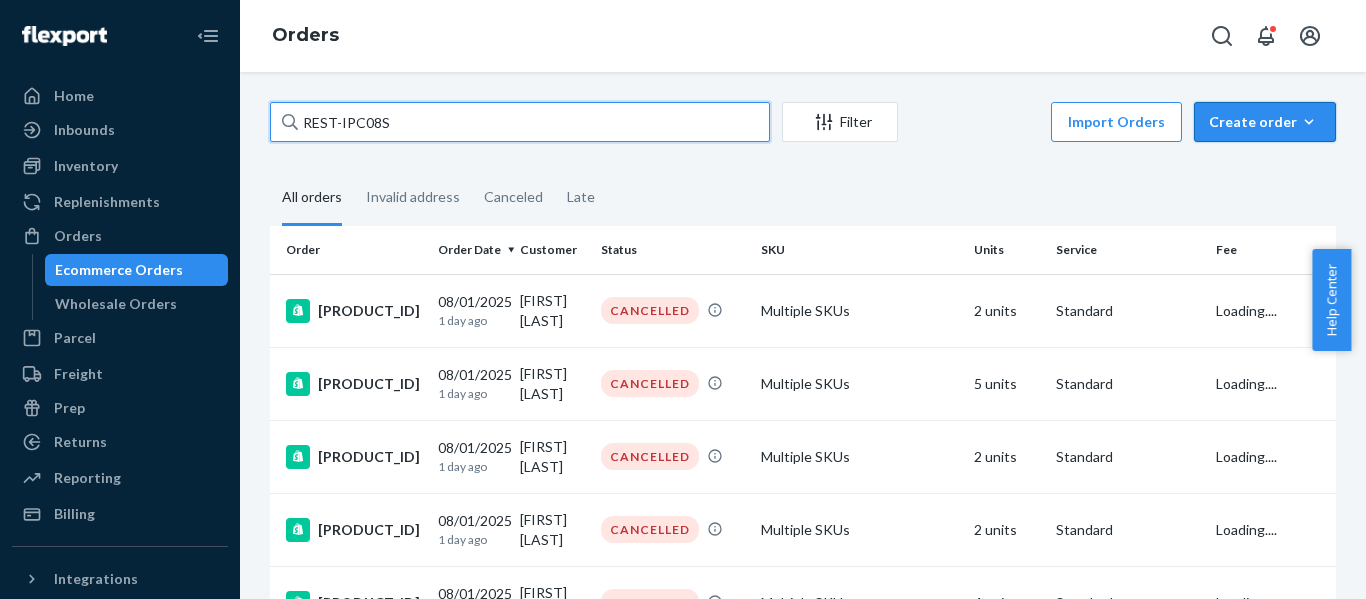type on "REST-IPC08S" 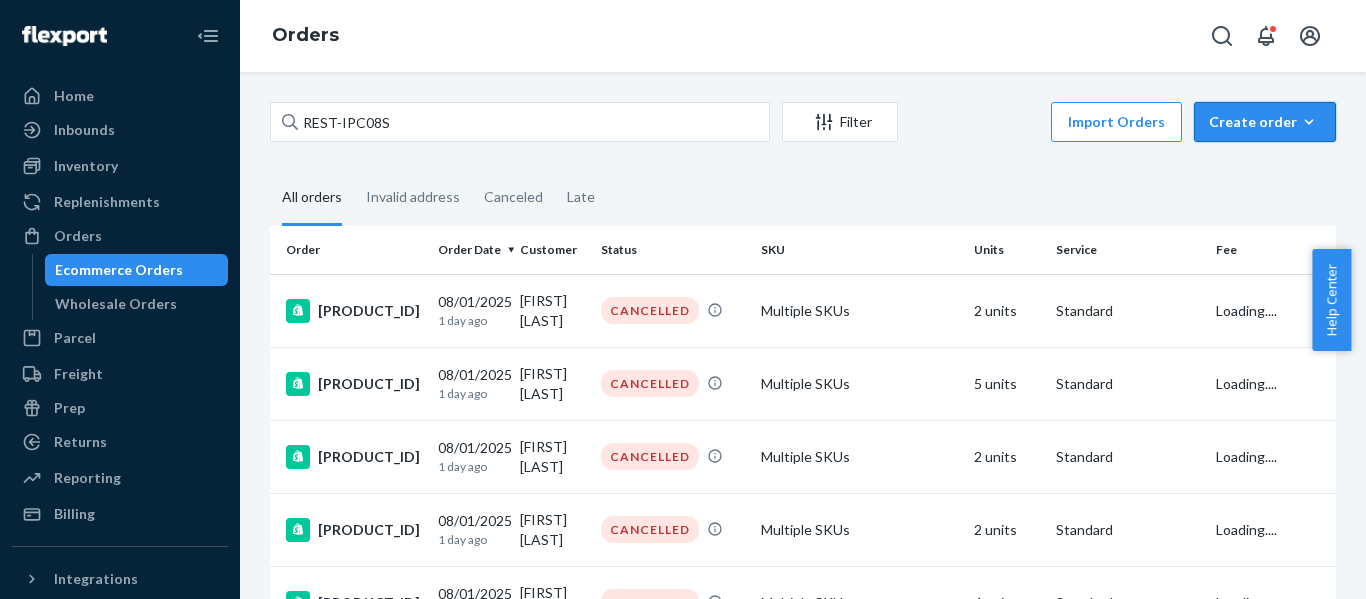 click on "Create order" at bounding box center [1265, 122] 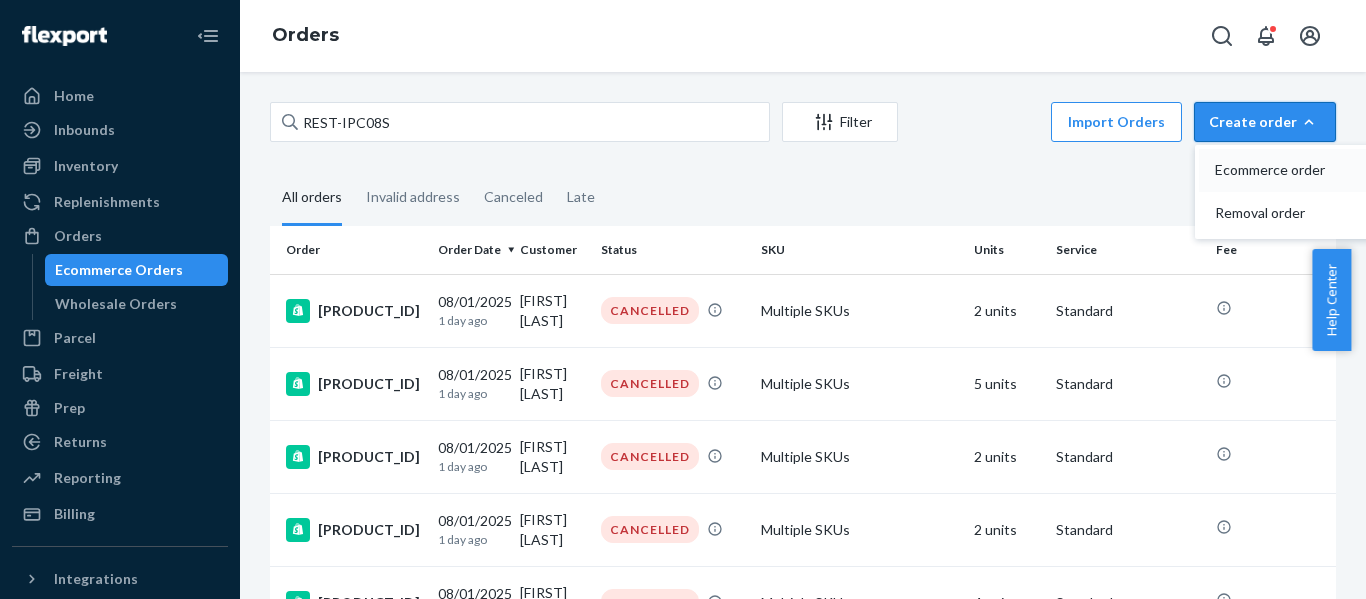 click on "Ecommerce order" at bounding box center (1277, 170) 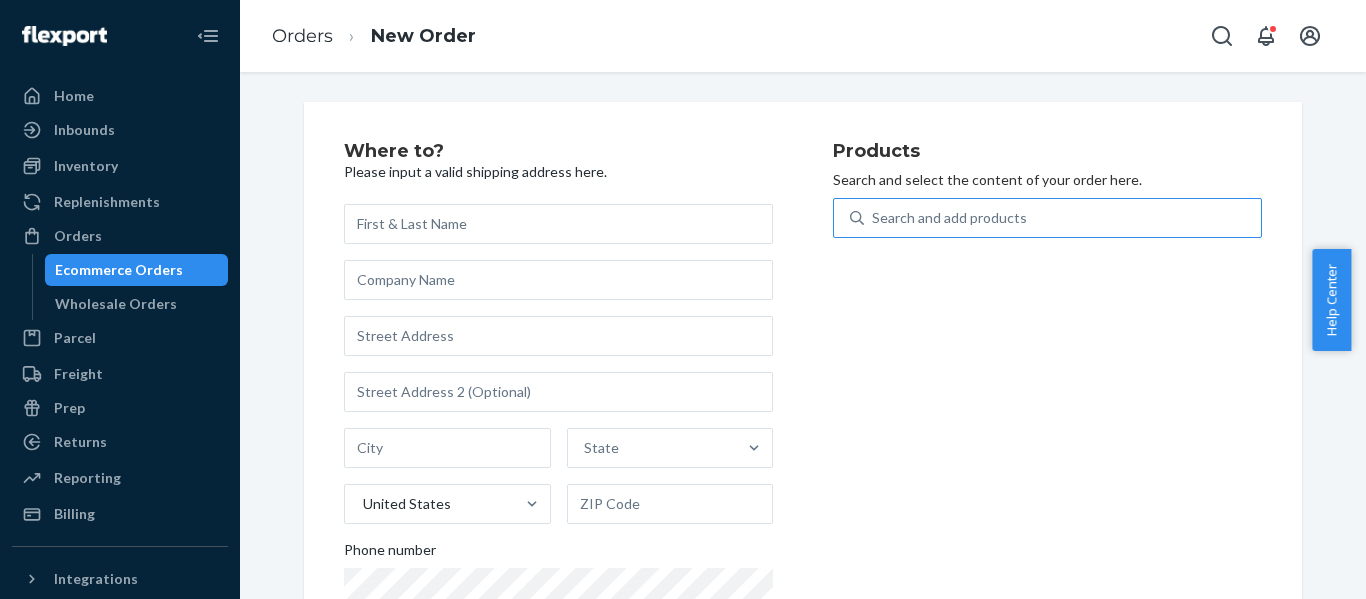 click on "Search and add products" at bounding box center [949, 218] 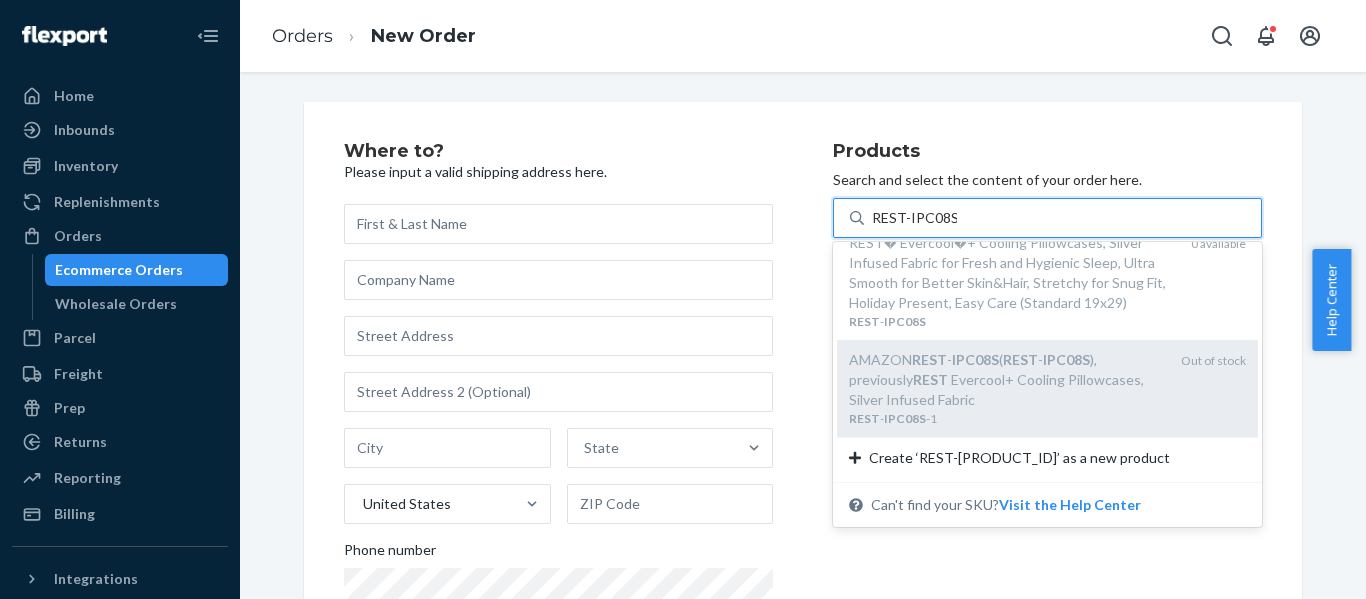 scroll, scrollTop: 0, scrollLeft: 0, axis: both 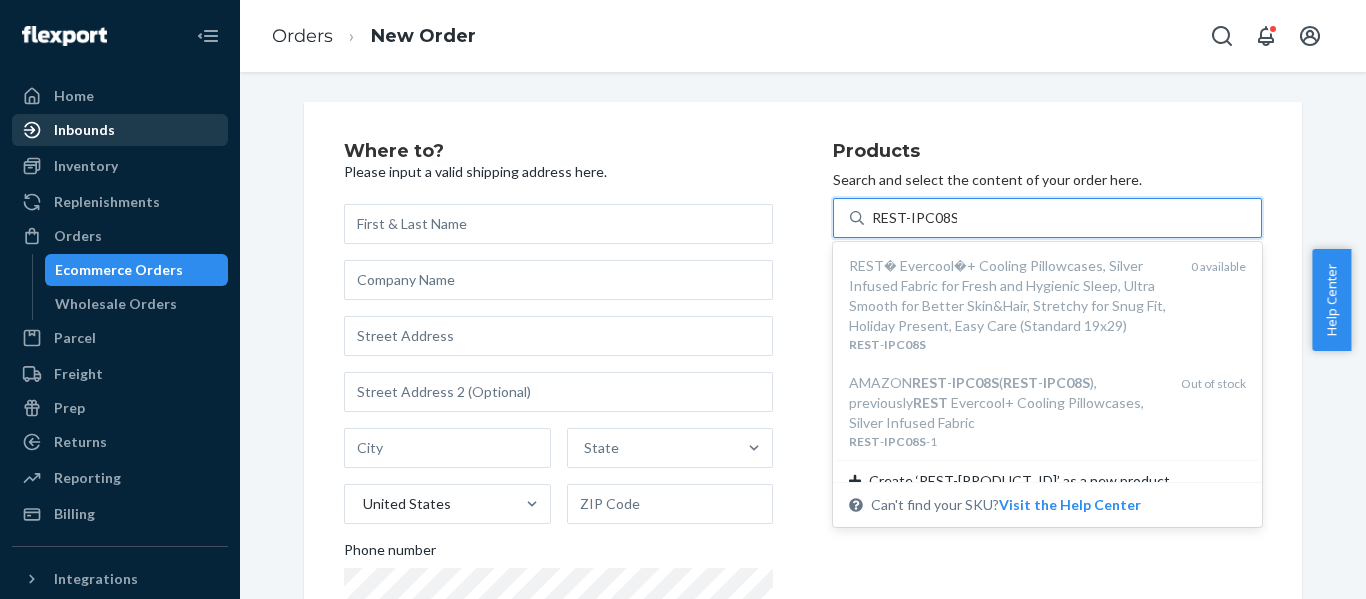 type on "REST-IPC08S" 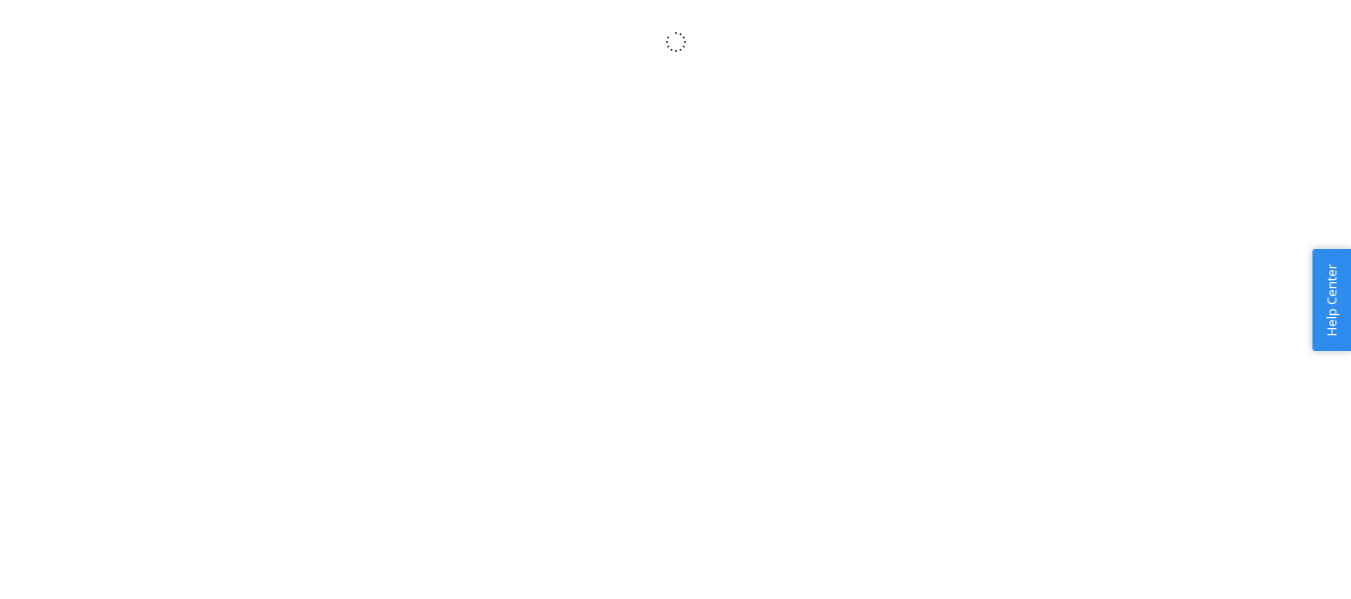 scroll, scrollTop: 0, scrollLeft: 0, axis: both 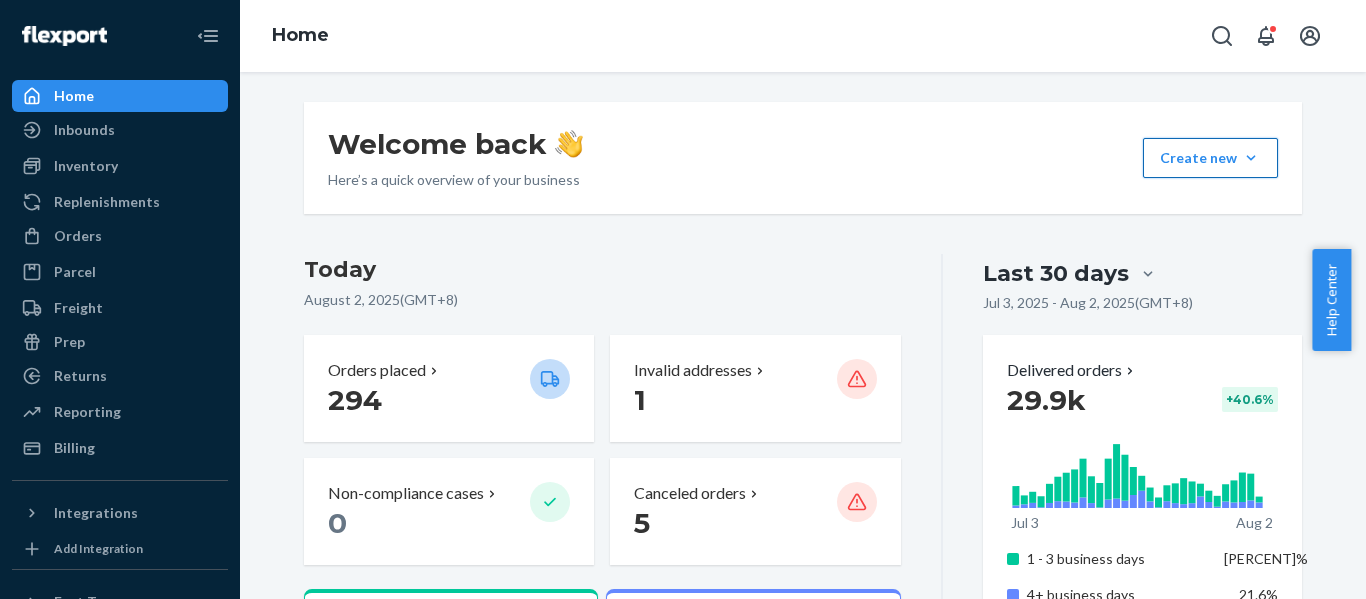drag, startPoint x: 1223, startPoint y: 160, endPoint x: 1245, endPoint y: 206, distance: 50.990196 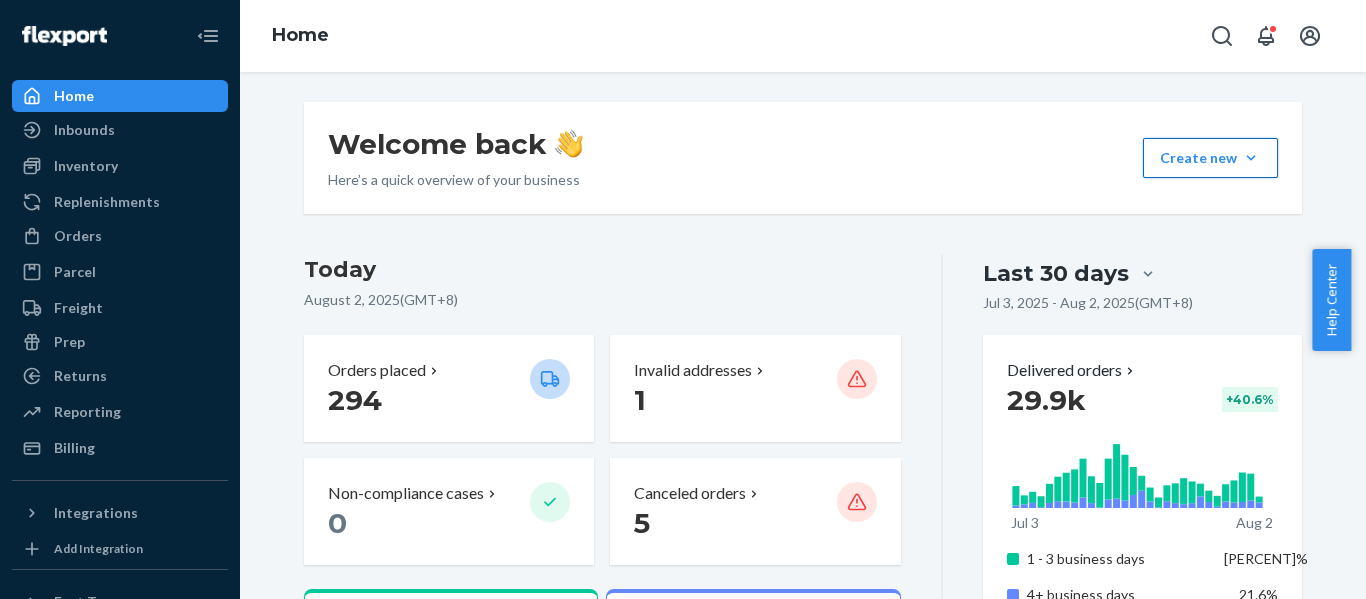 click on "Create new Create new inbound Create new order Create new product" at bounding box center [1210, 158] 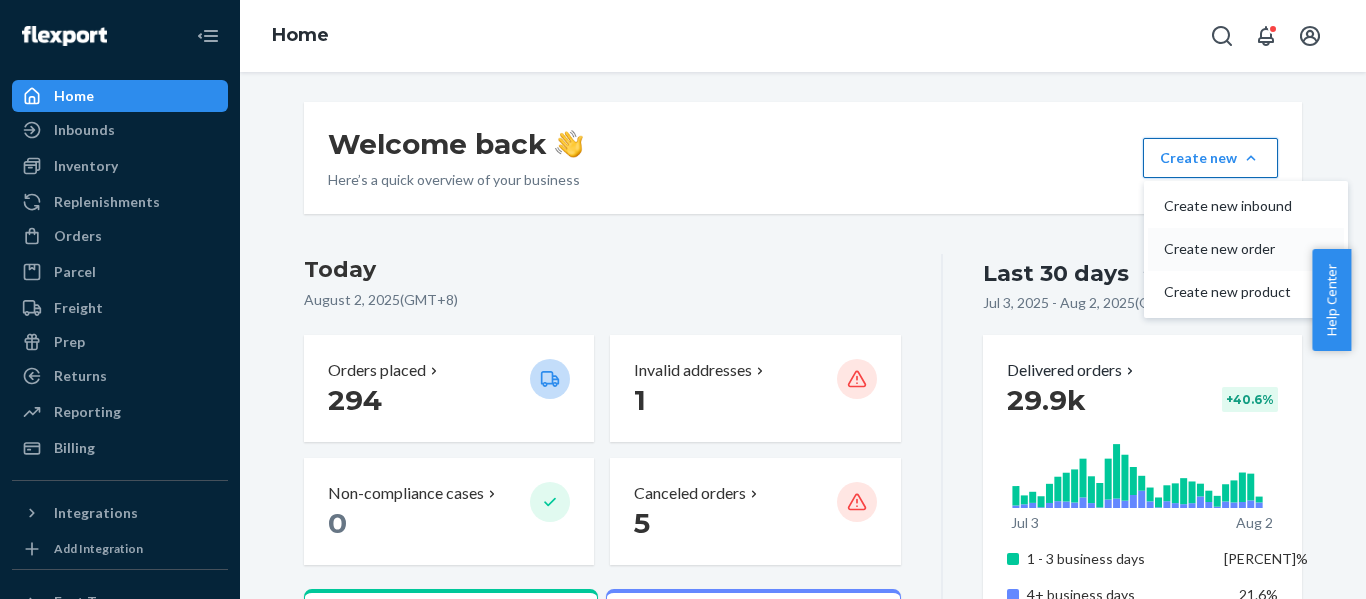 click on "Create new order" at bounding box center [1228, 249] 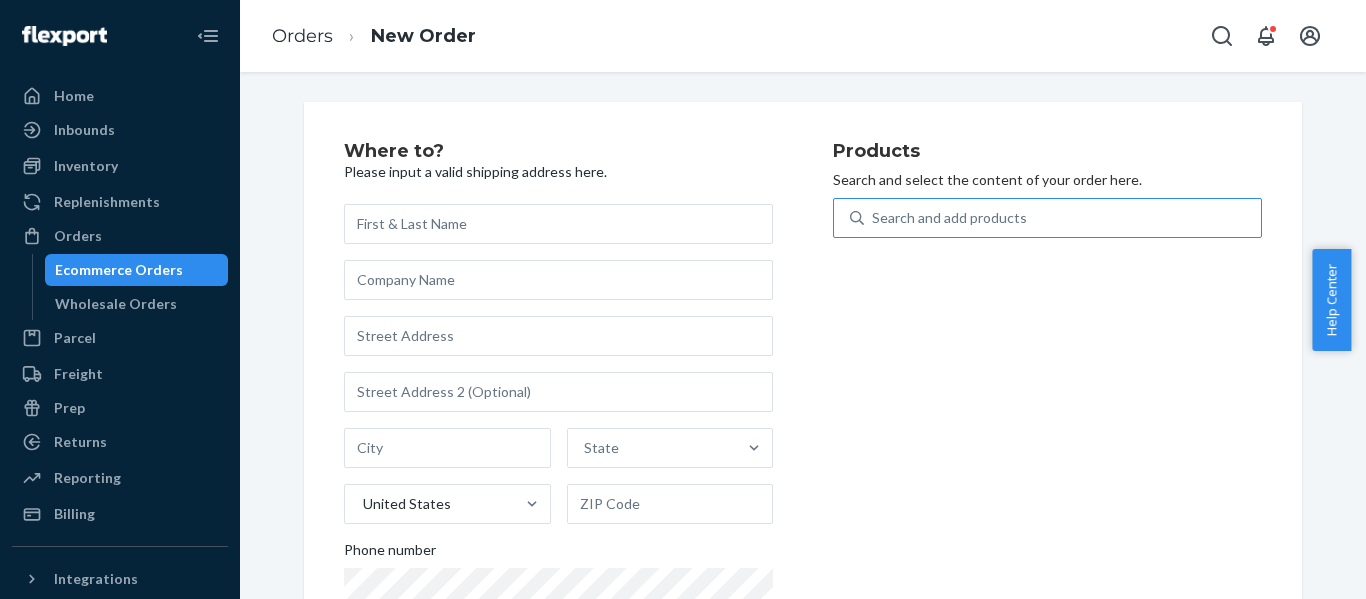 click on "Search and add products" at bounding box center (949, 218) 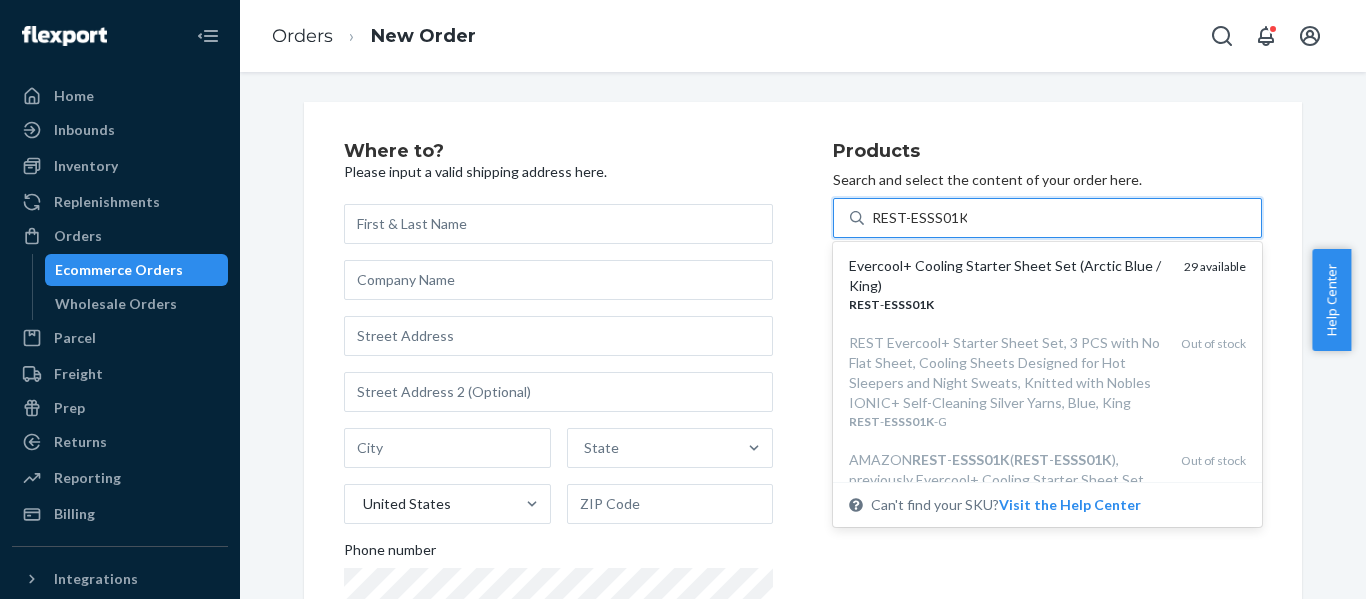 type on "REST-ESSS01K" 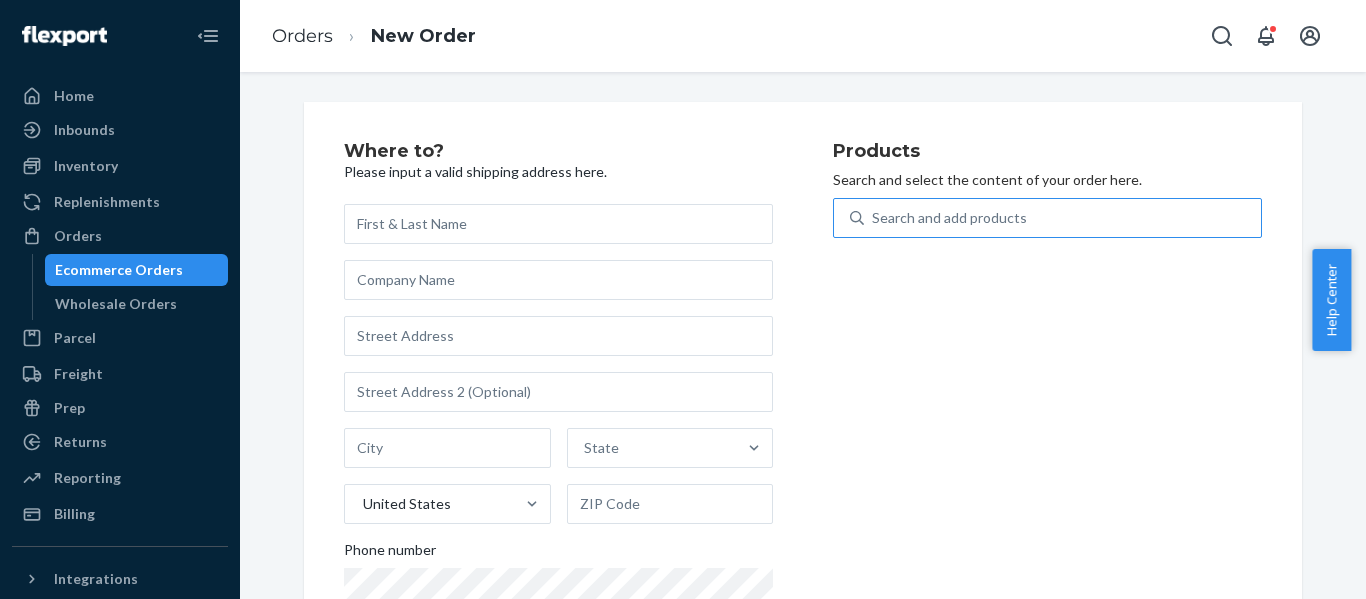 click on "Search and add products" at bounding box center (949, 218) 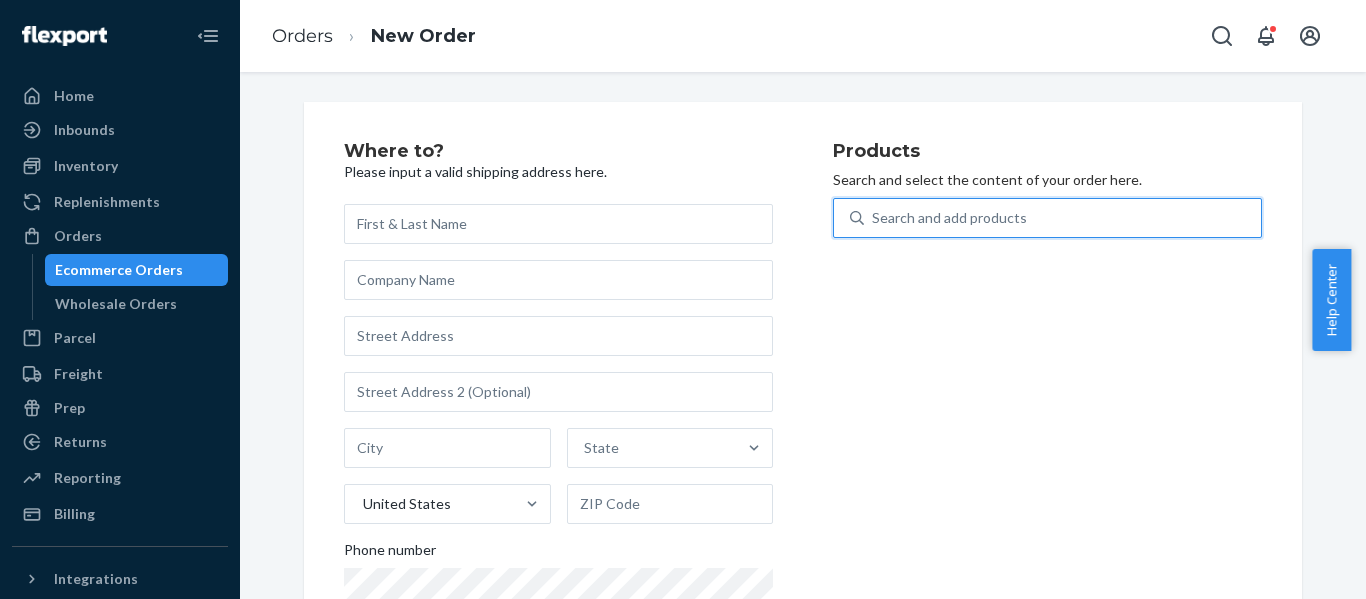 paste on "REST-ESSS01K" 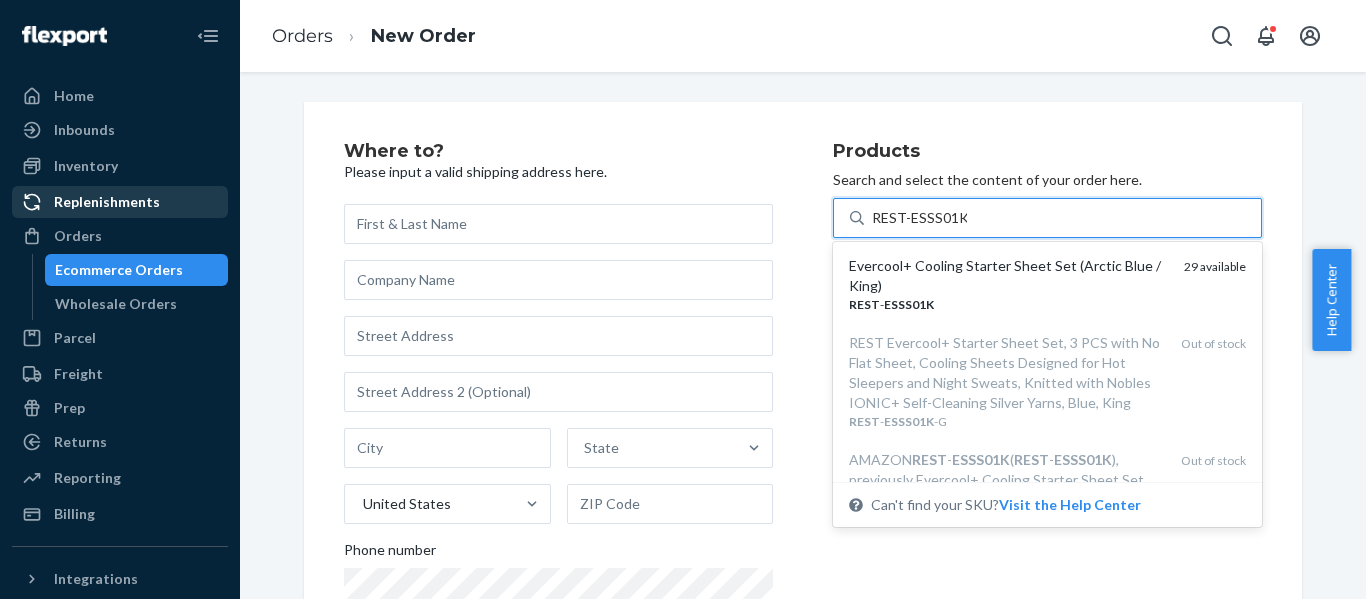 type on "REST-ESSS01K" 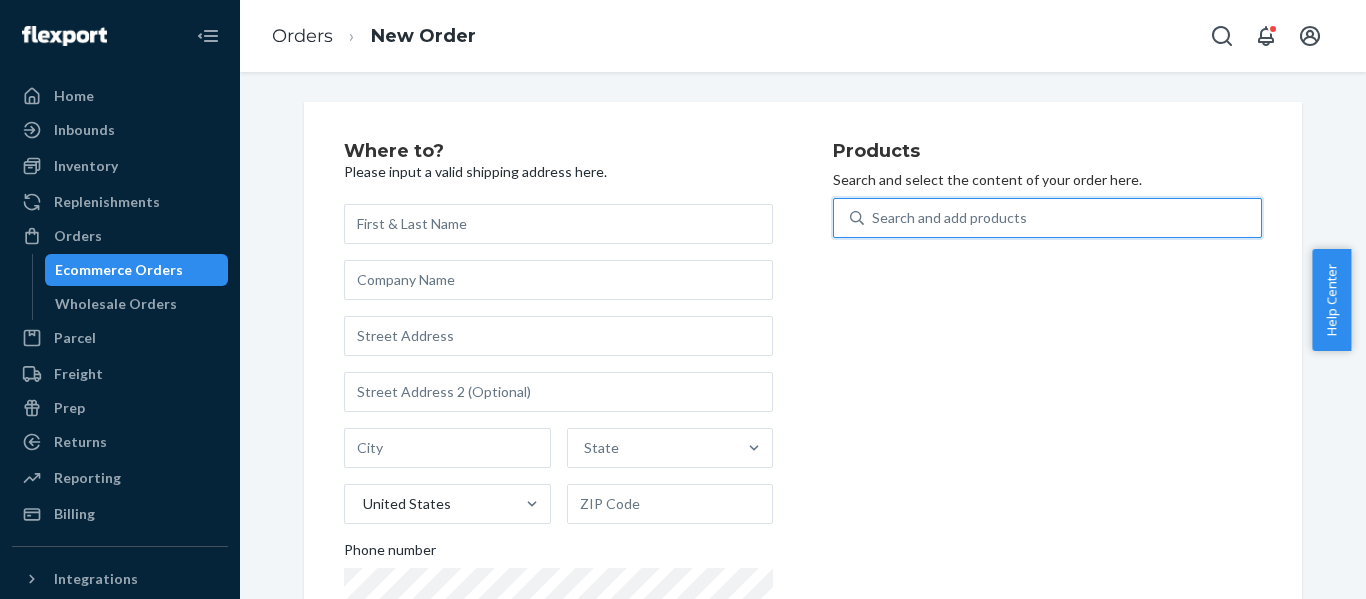 paste on "REST-ESSS01K" 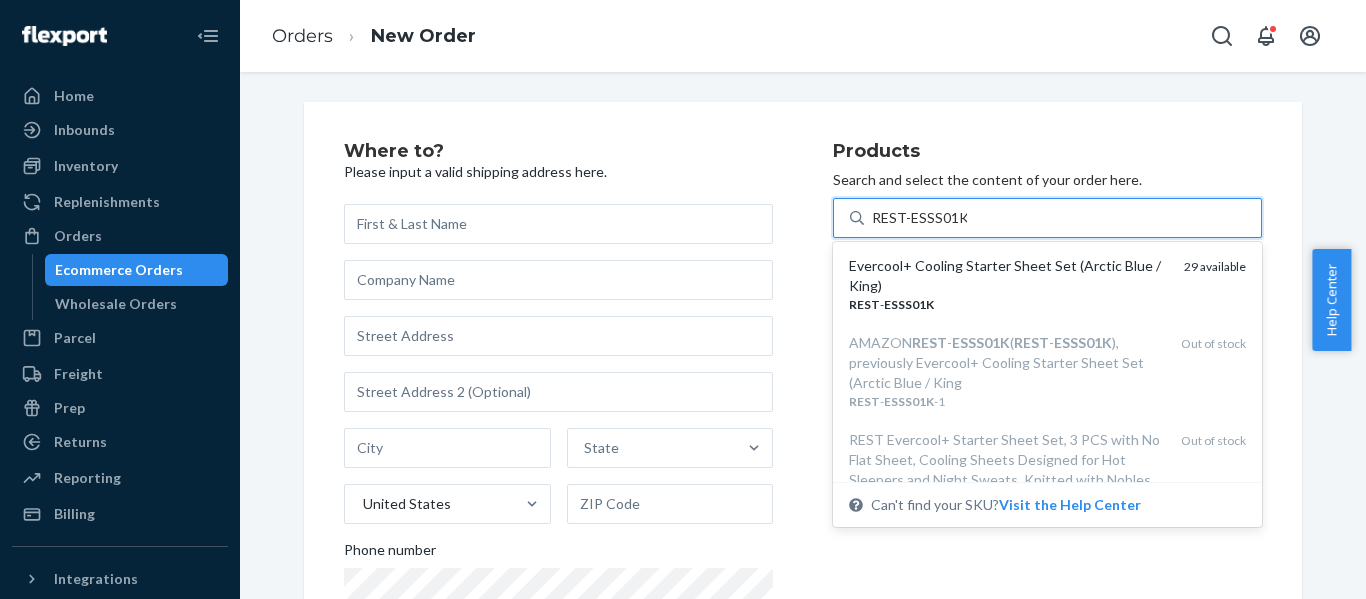 type on "REST-ESSS01K" 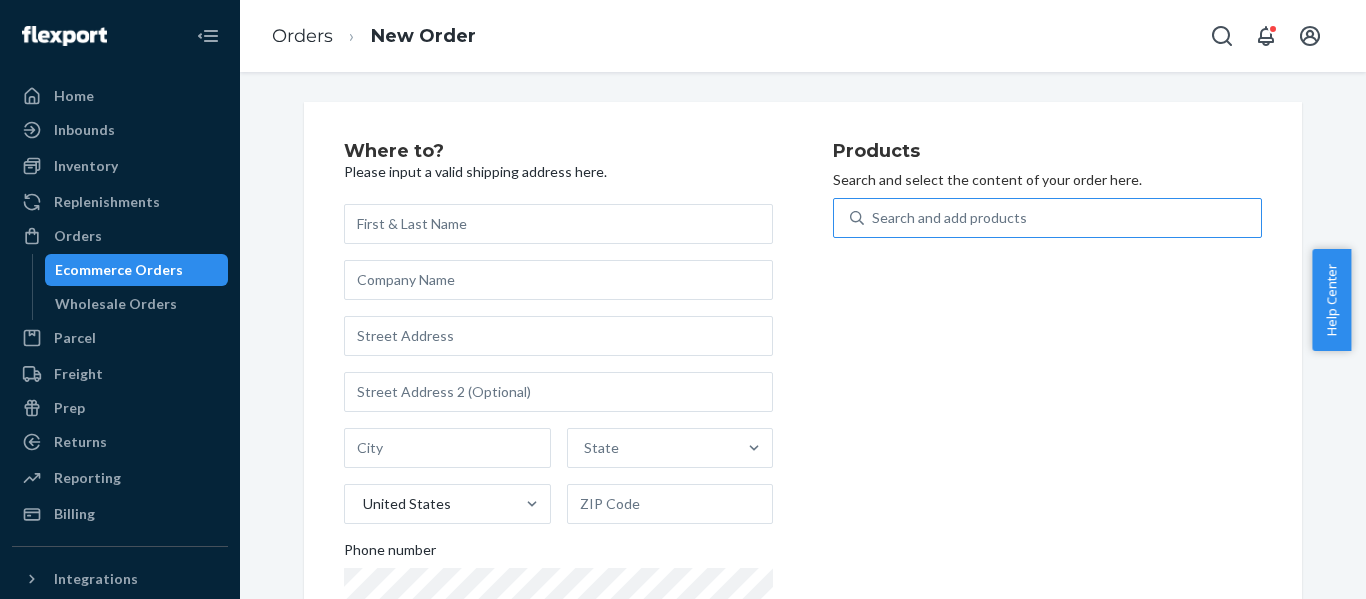 click on "Search and add products" at bounding box center [1062, 218] 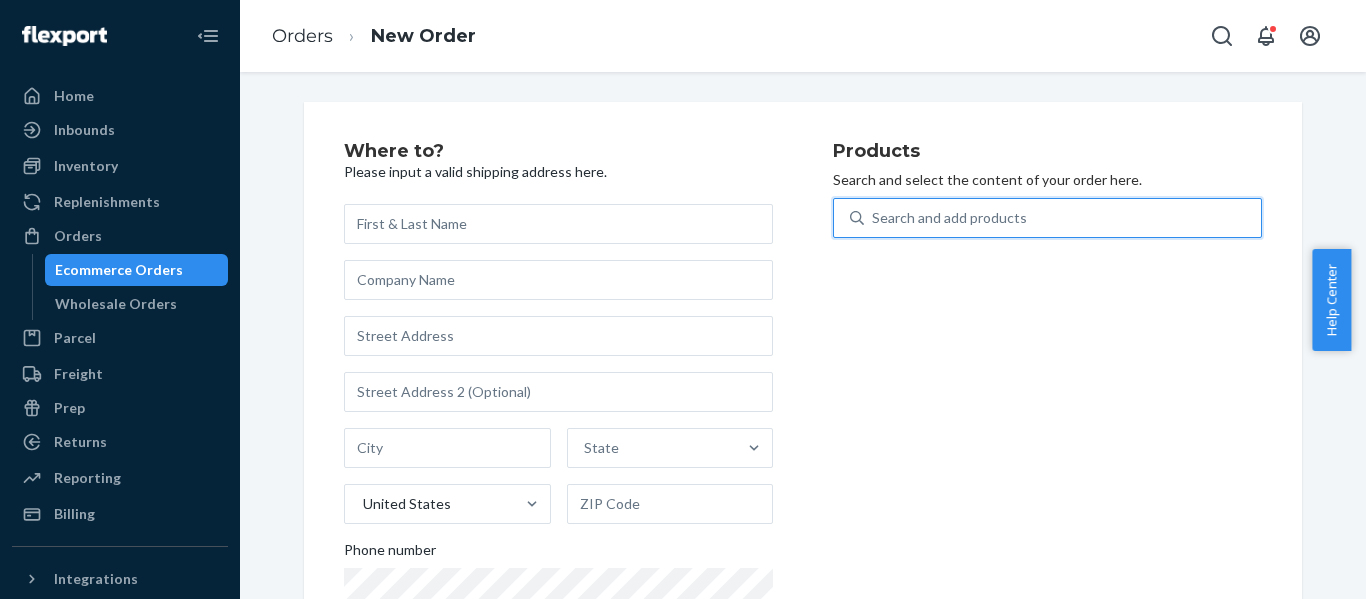 paste on "REST-ESSS01K" 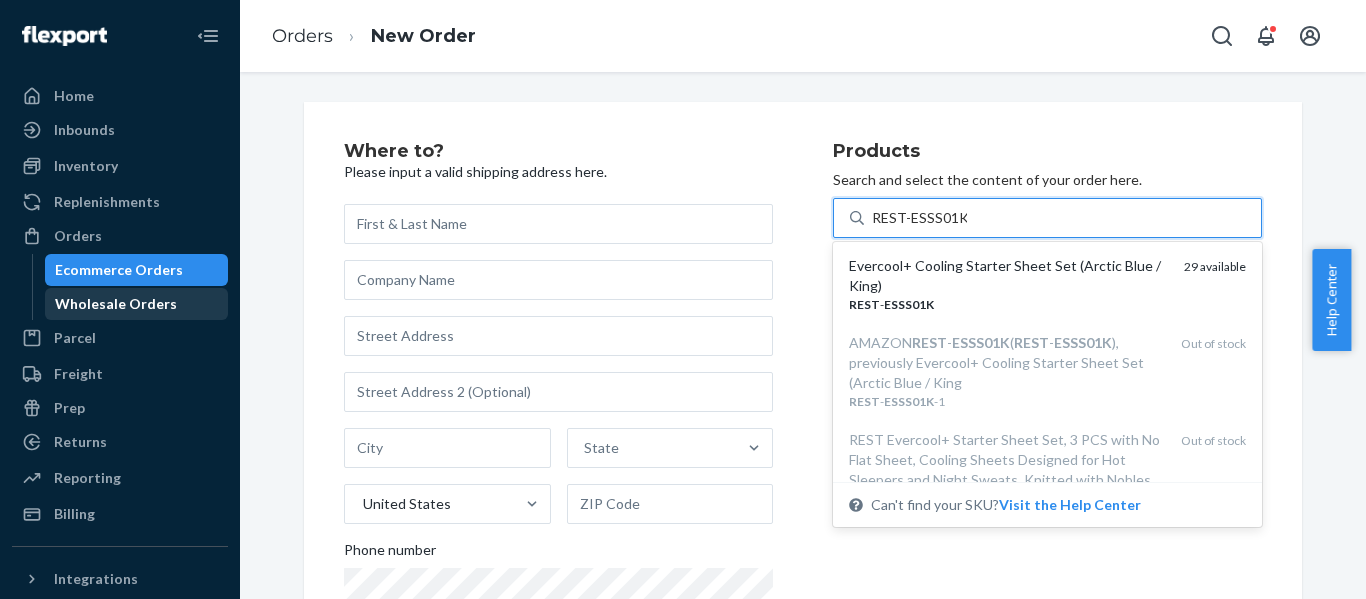 type on "REST-ESSS01K" 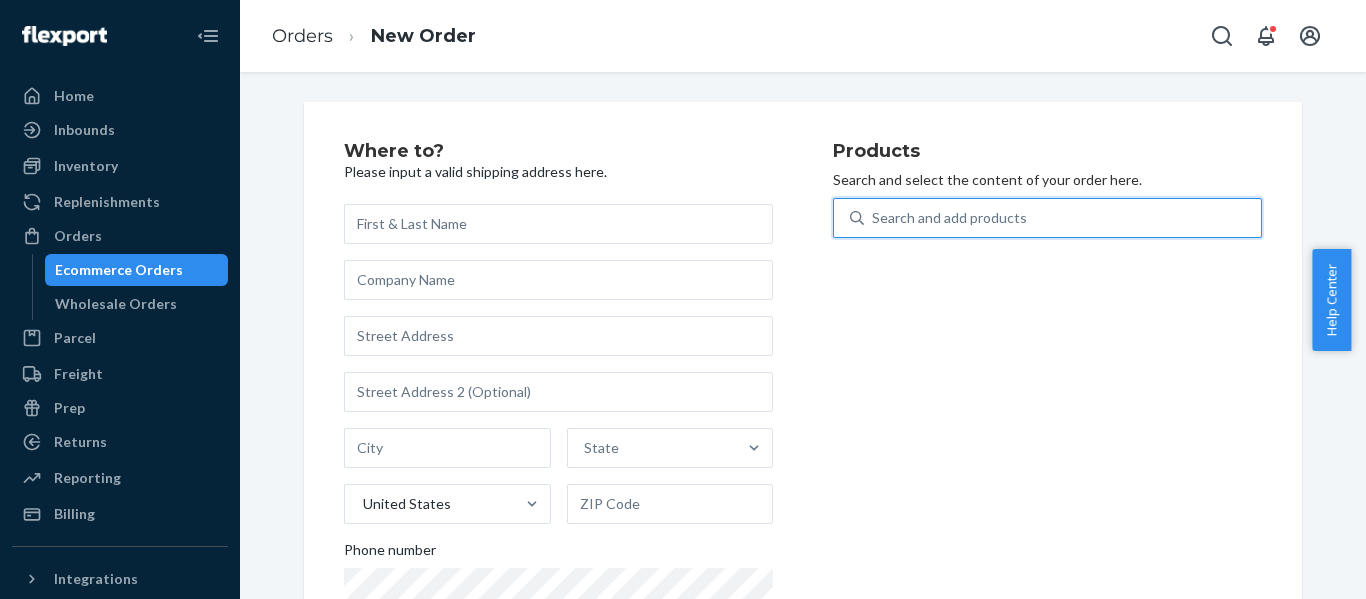 paste on "SKU REST-IPC08S" 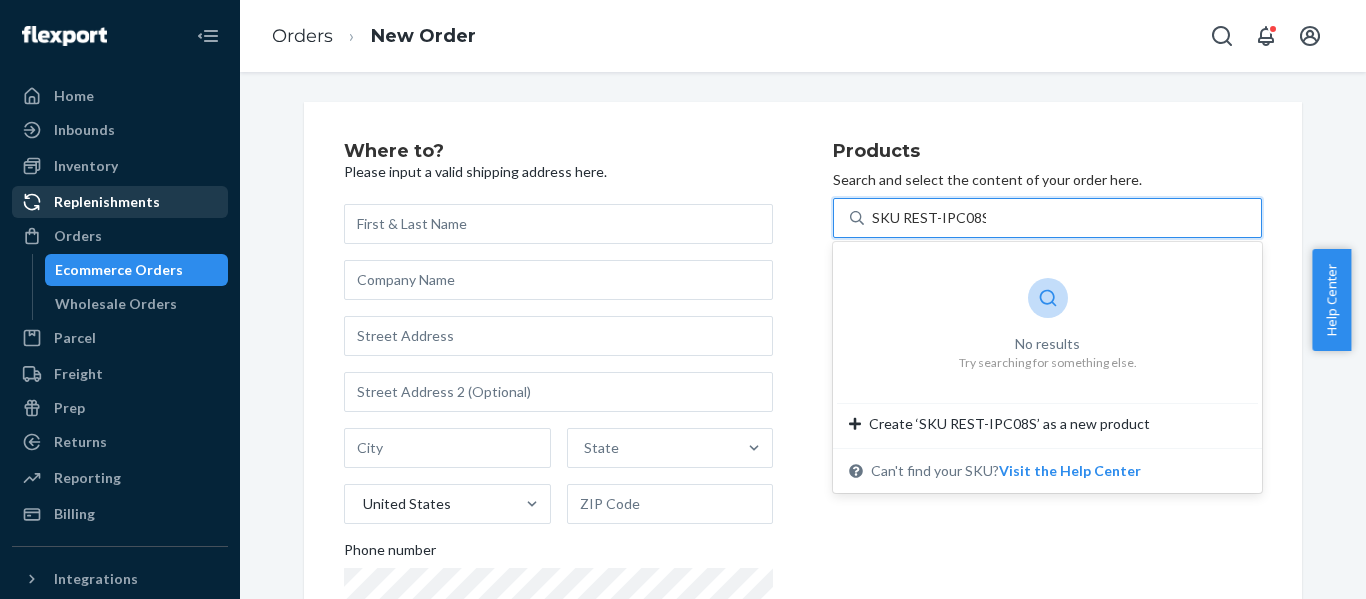 type on "SKU REST-IPC08S" 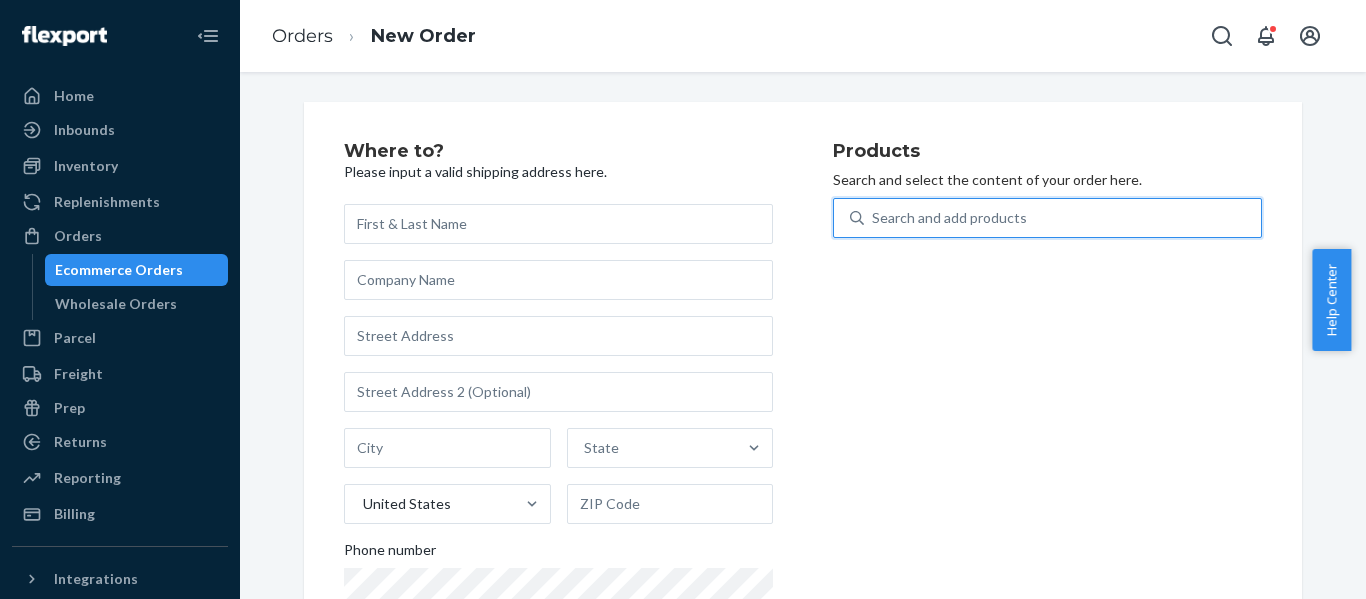 paste on "REST-IPC02CKSKK" 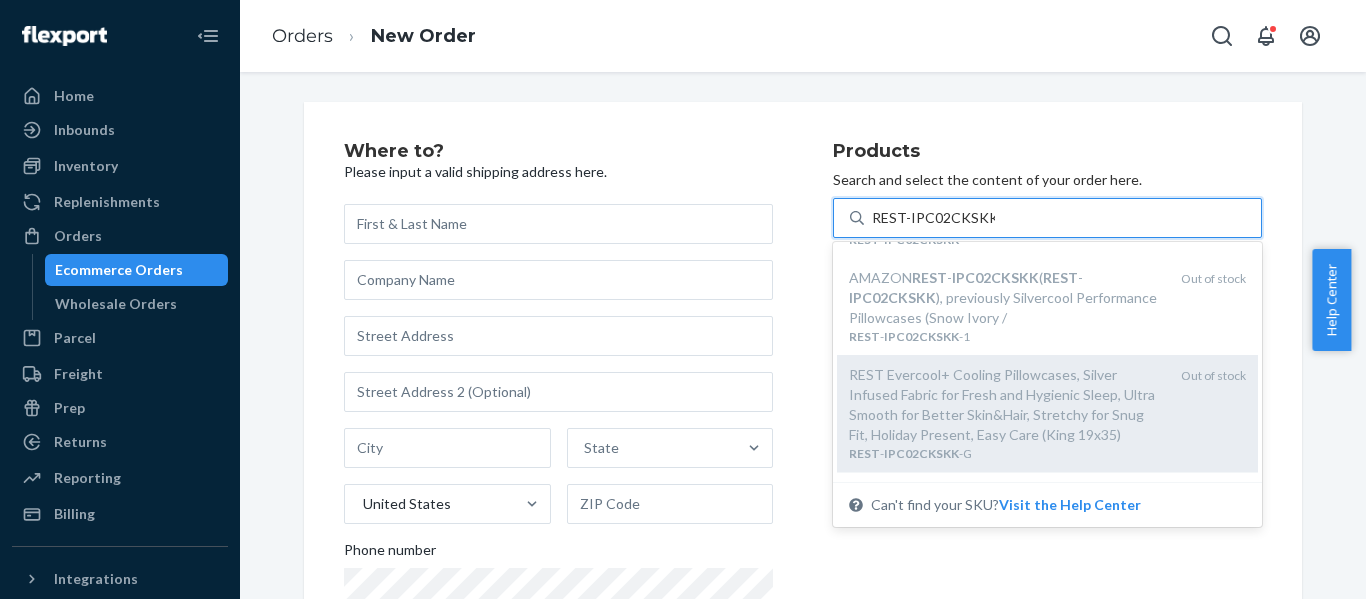 scroll, scrollTop: 100, scrollLeft: 0, axis: vertical 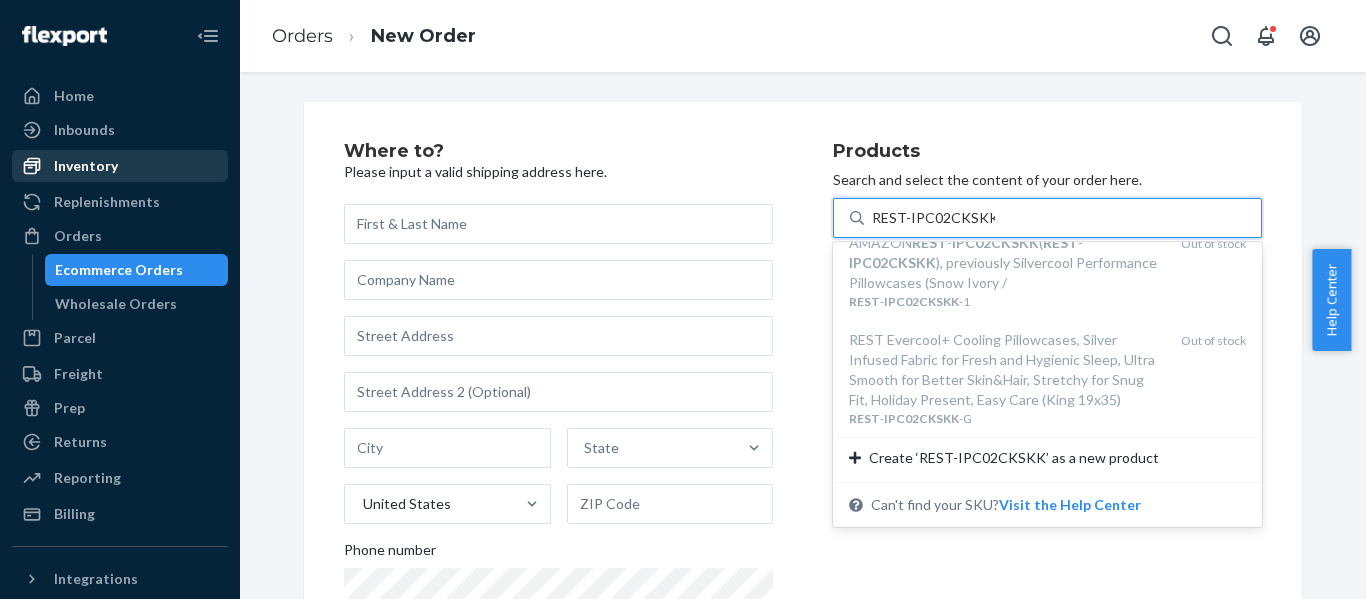 type on "REST-IPC02CKSKK" 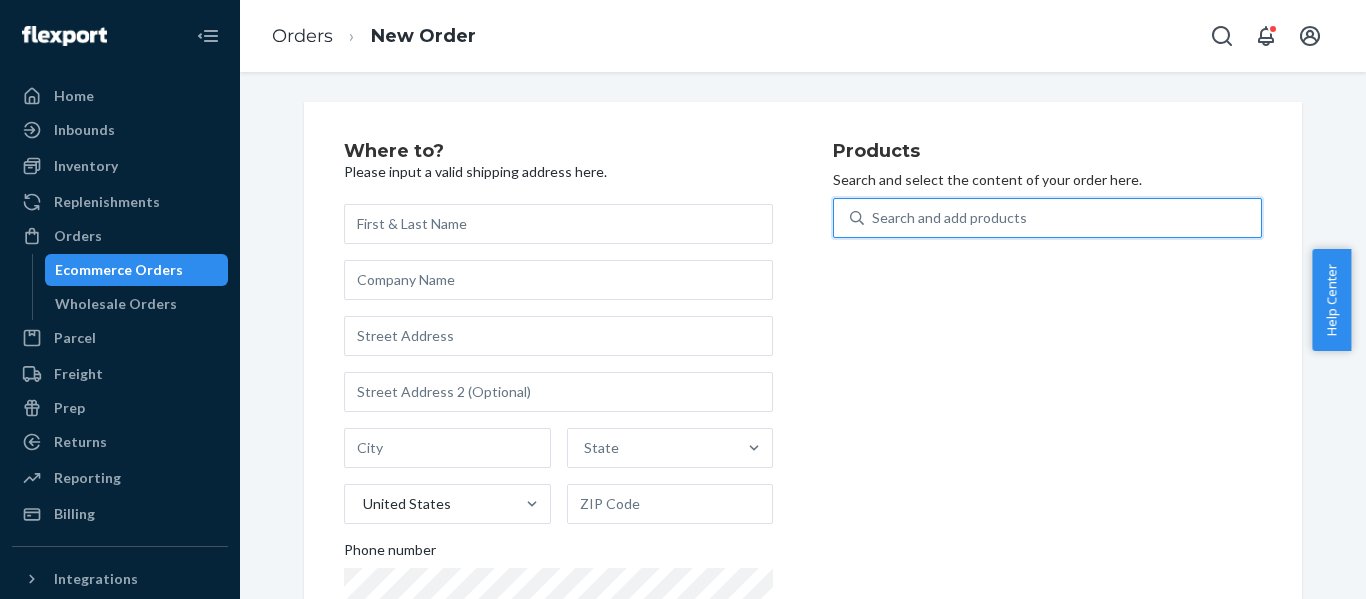 click on "Search and add products" at bounding box center [949, 218] 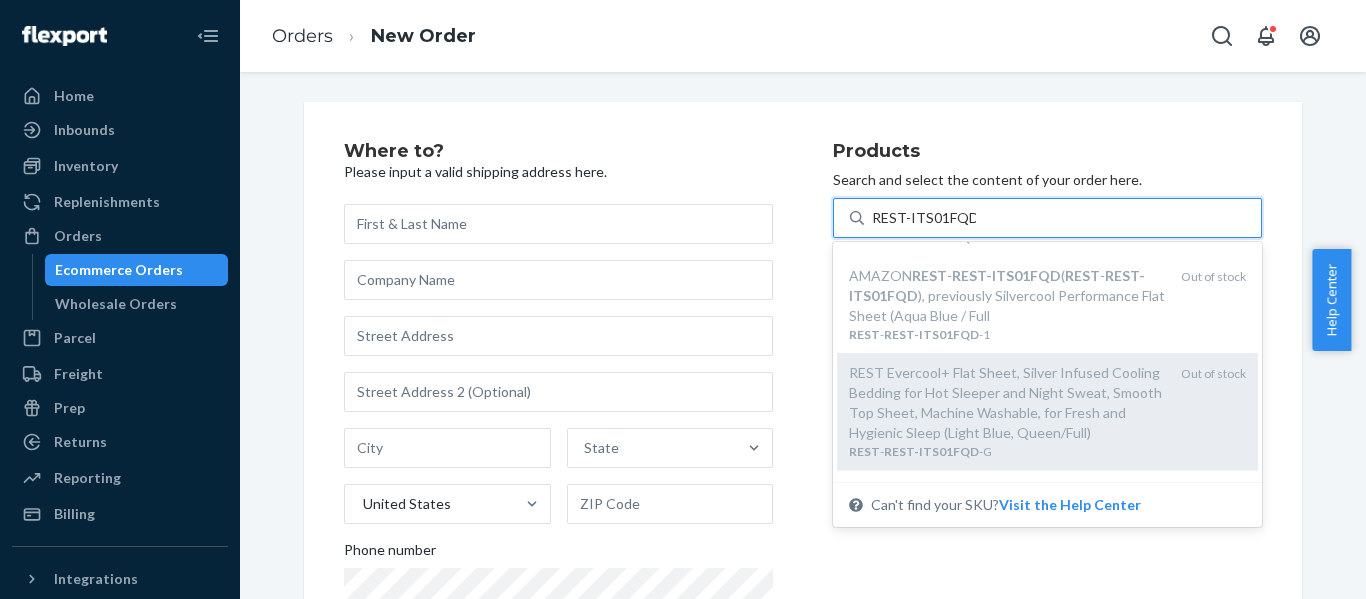 scroll, scrollTop: 100, scrollLeft: 0, axis: vertical 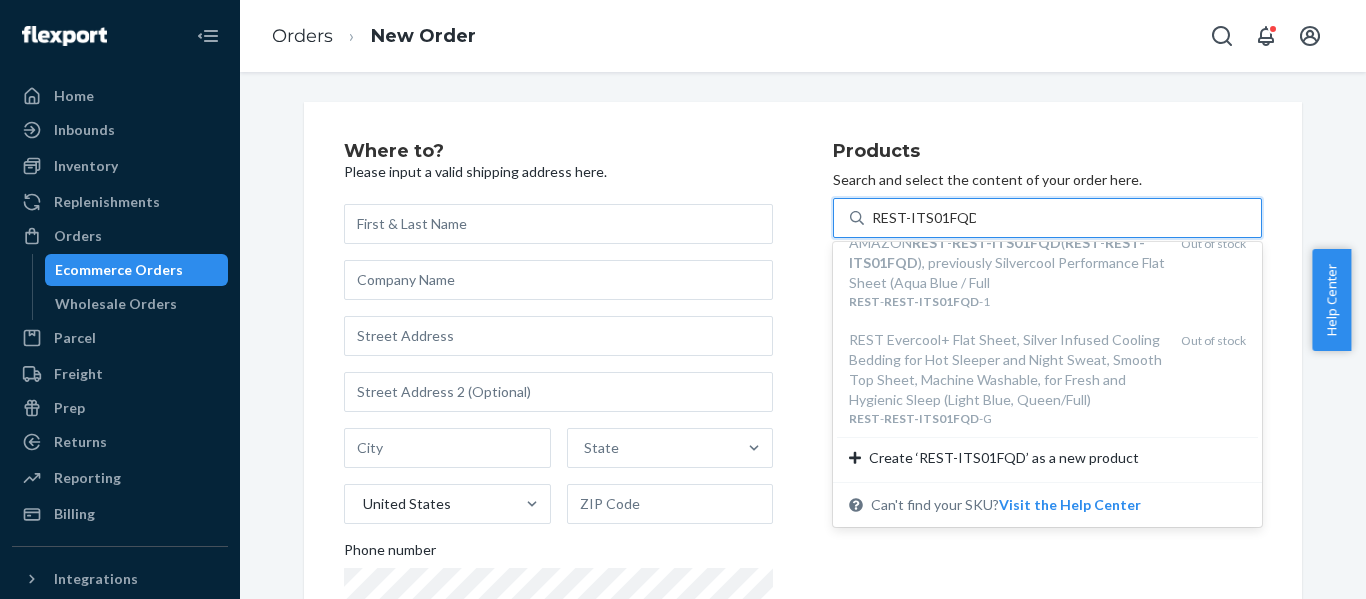 type on "REST-ITS01FQD" 